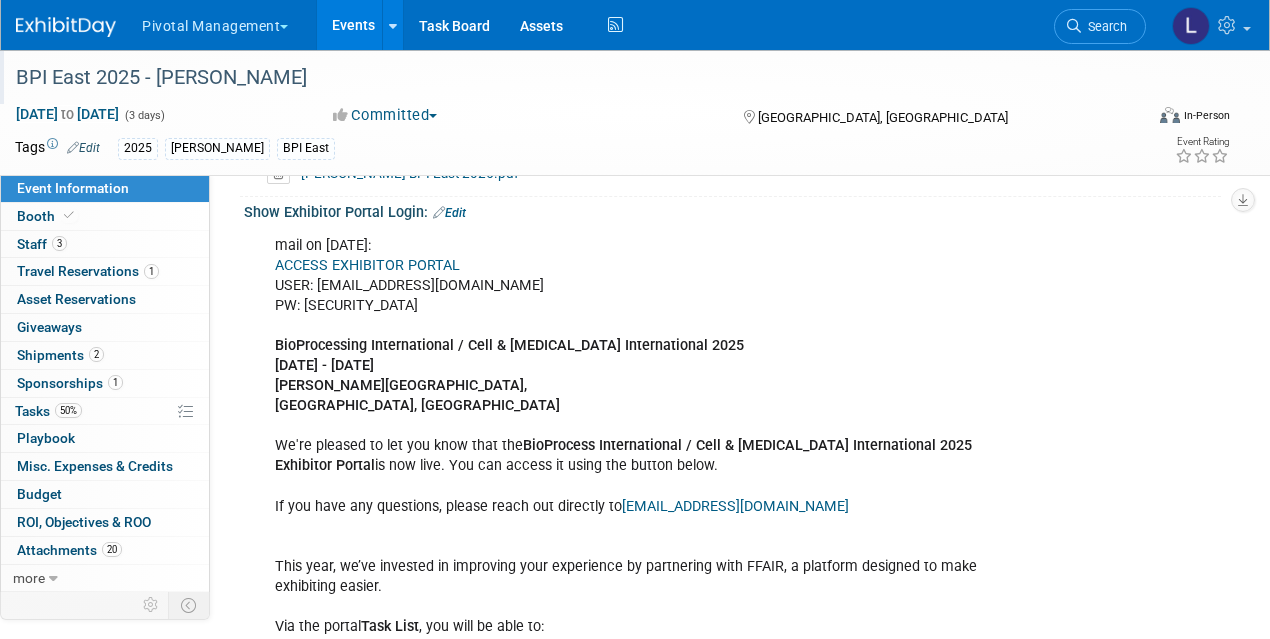 scroll, scrollTop: 1447, scrollLeft: 0, axis: vertical 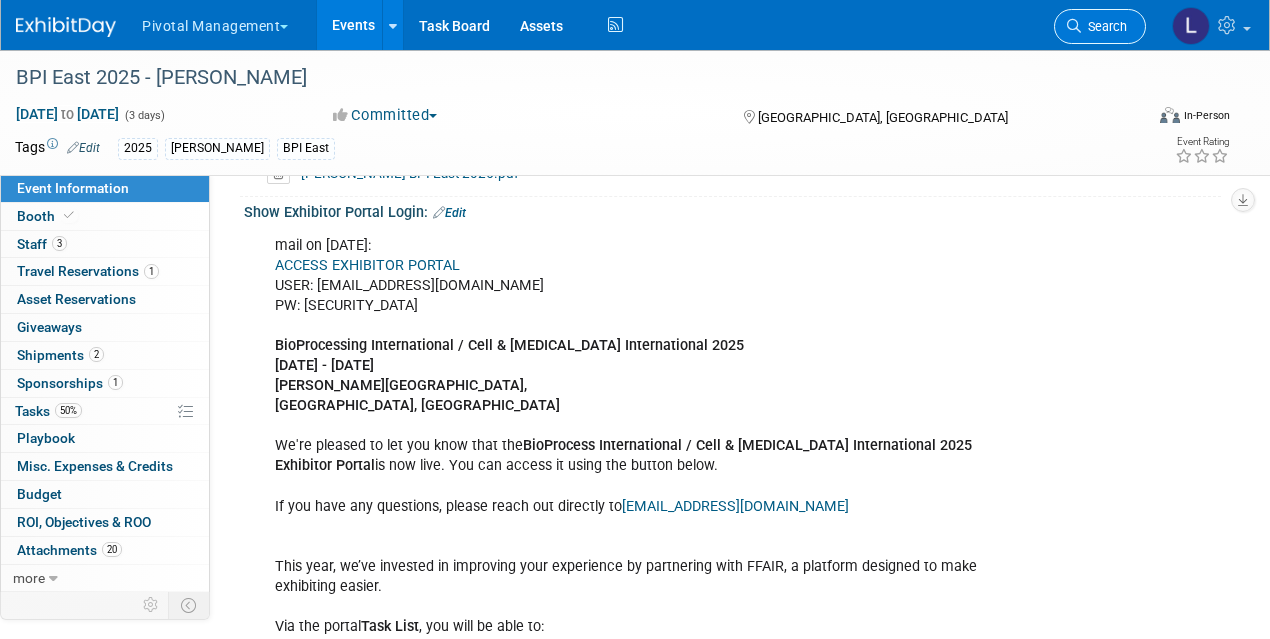 click on "Search" at bounding box center [1104, 26] 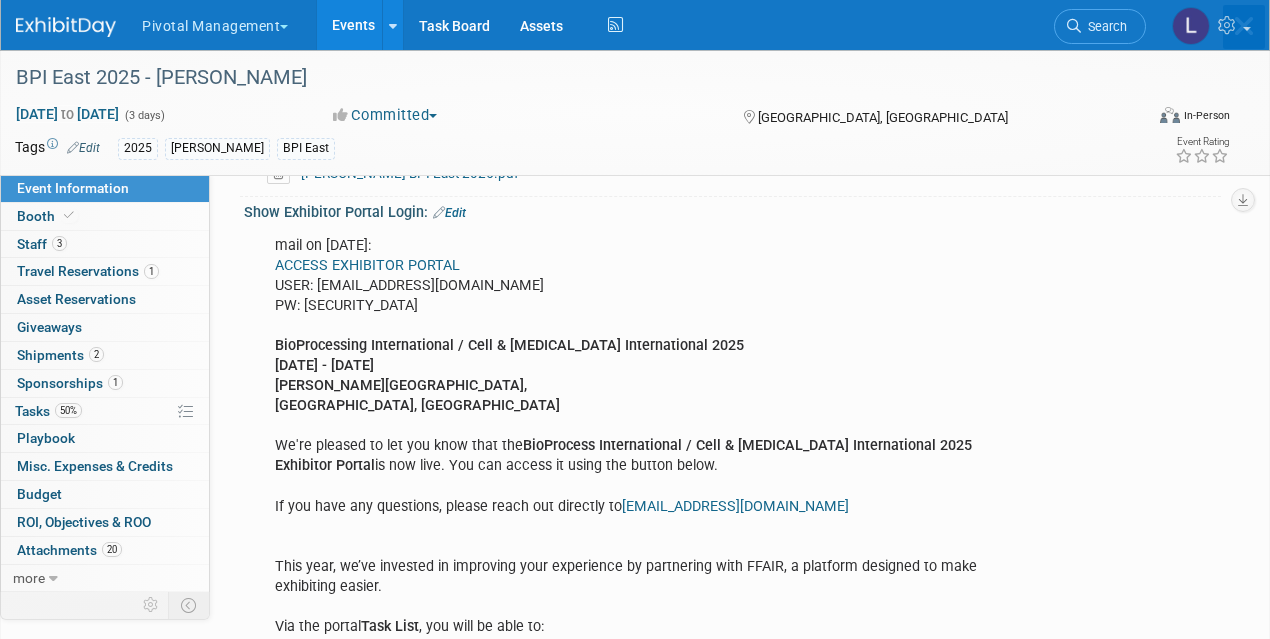 scroll, scrollTop: 0, scrollLeft: 0, axis: both 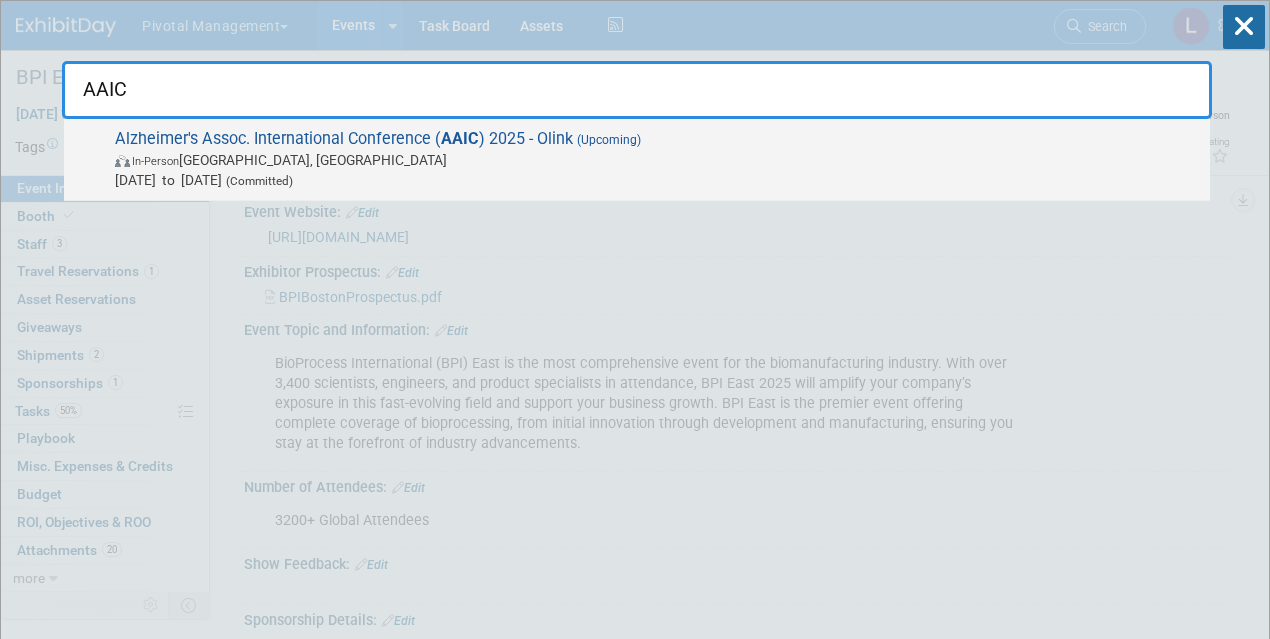 type on "AAIC" 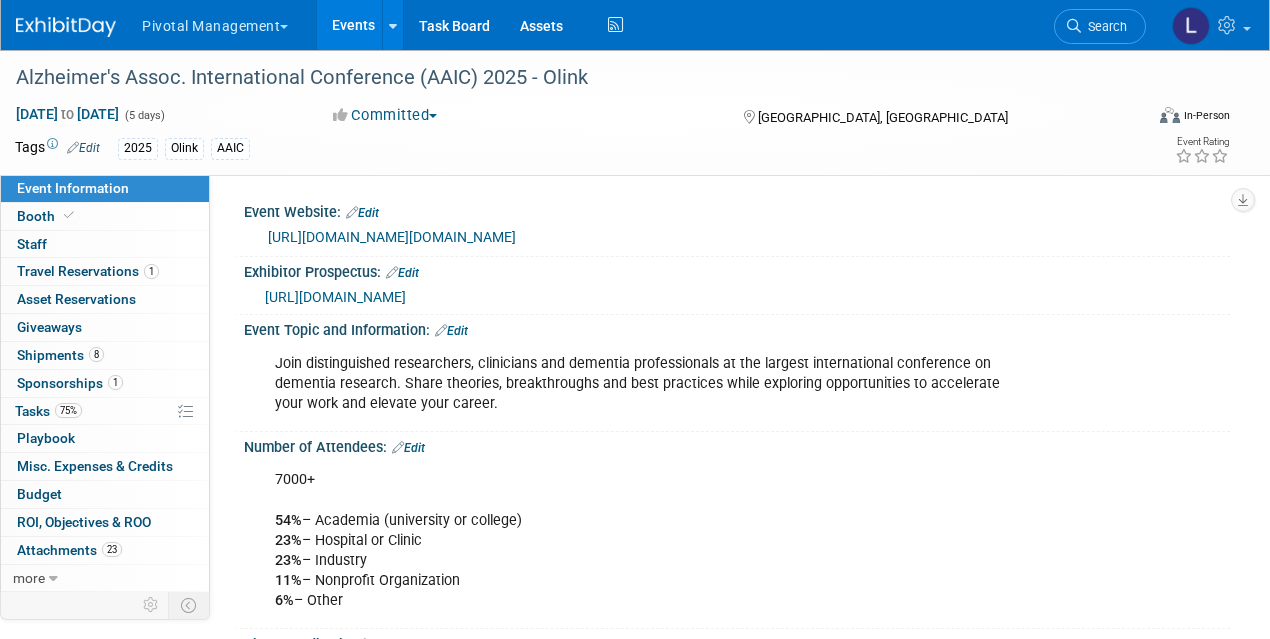 scroll, scrollTop: 0, scrollLeft: 0, axis: both 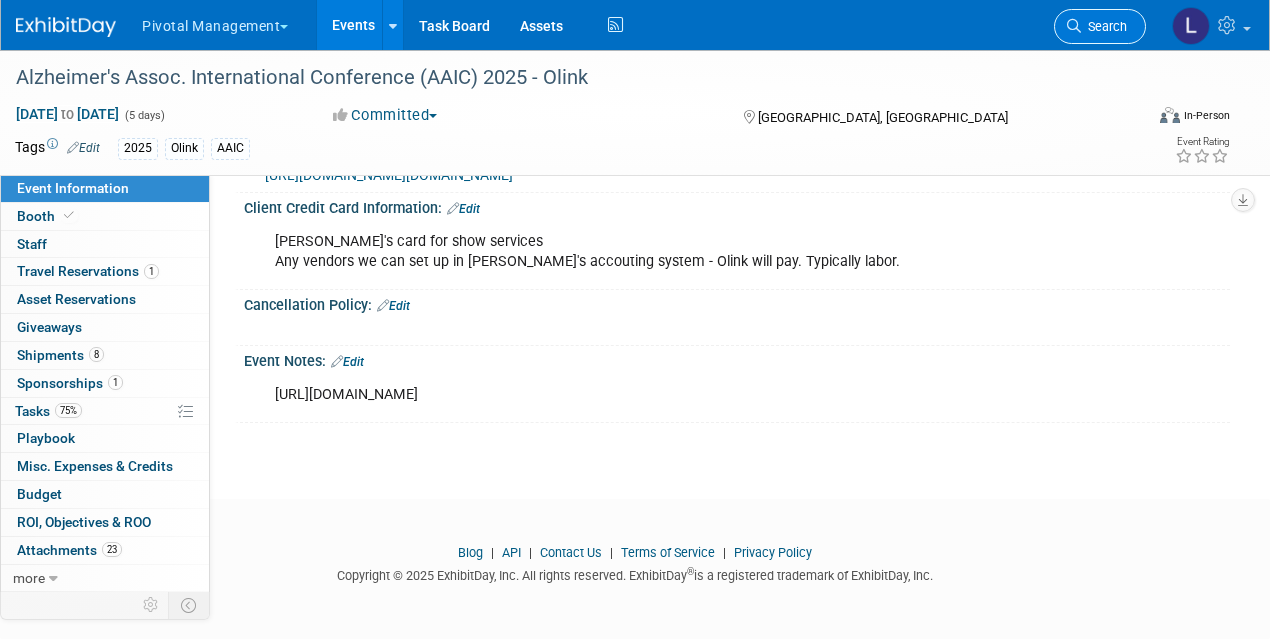 click on "Search" at bounding box center (1100, 26) 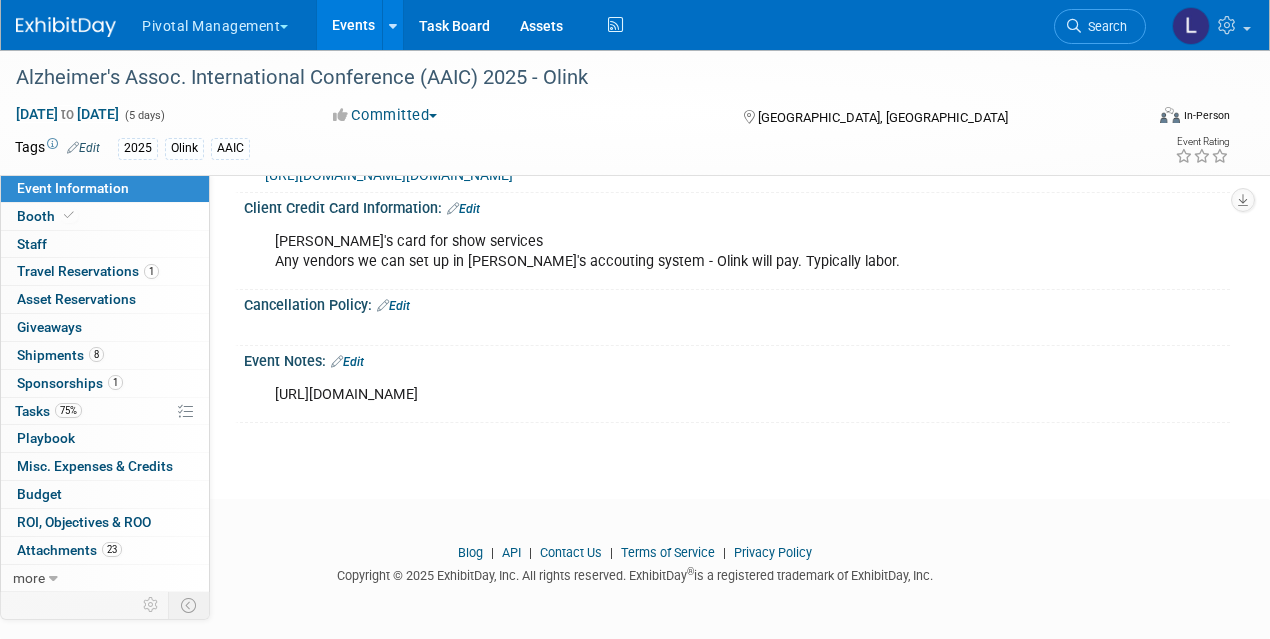scroll, scrollTop: 0, scrollLeft: 0, axis: both 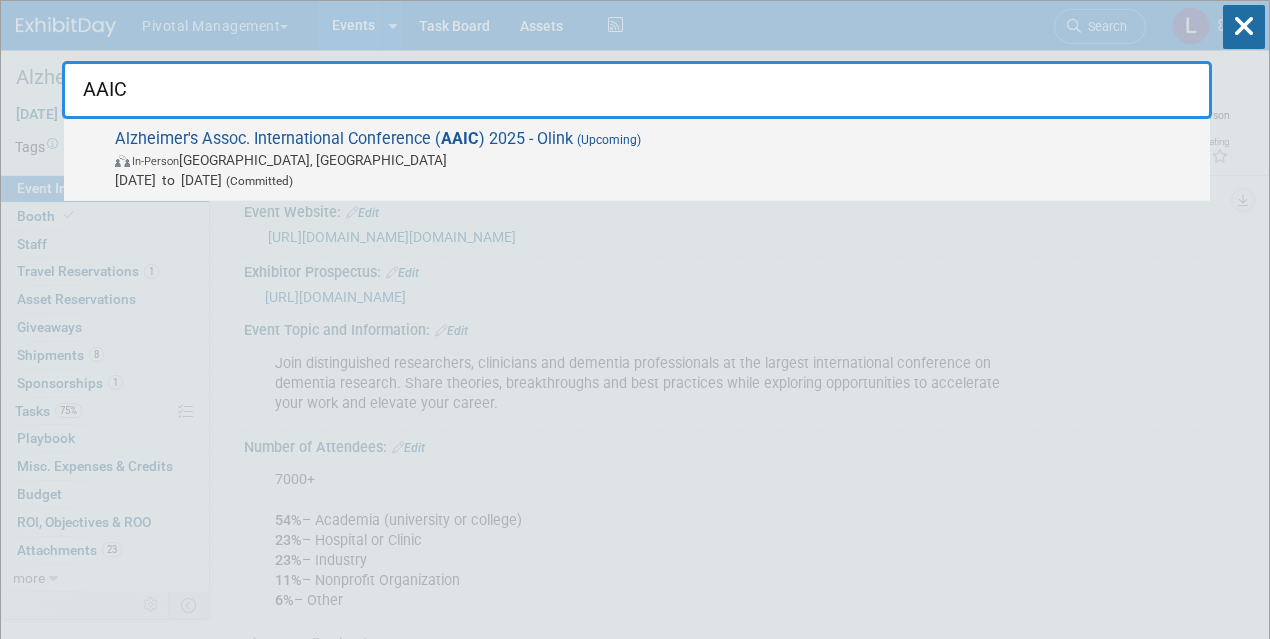 type on "AAIC" 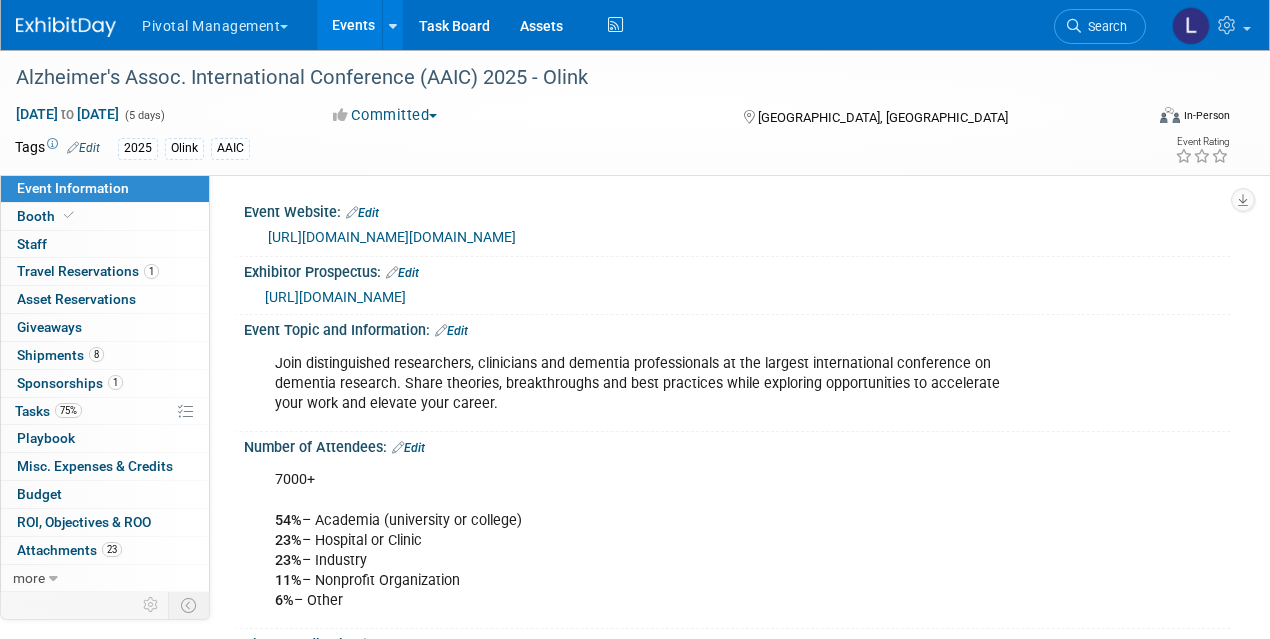 scroll, scrollTop: 0, scrollLeft: 0, axis: both 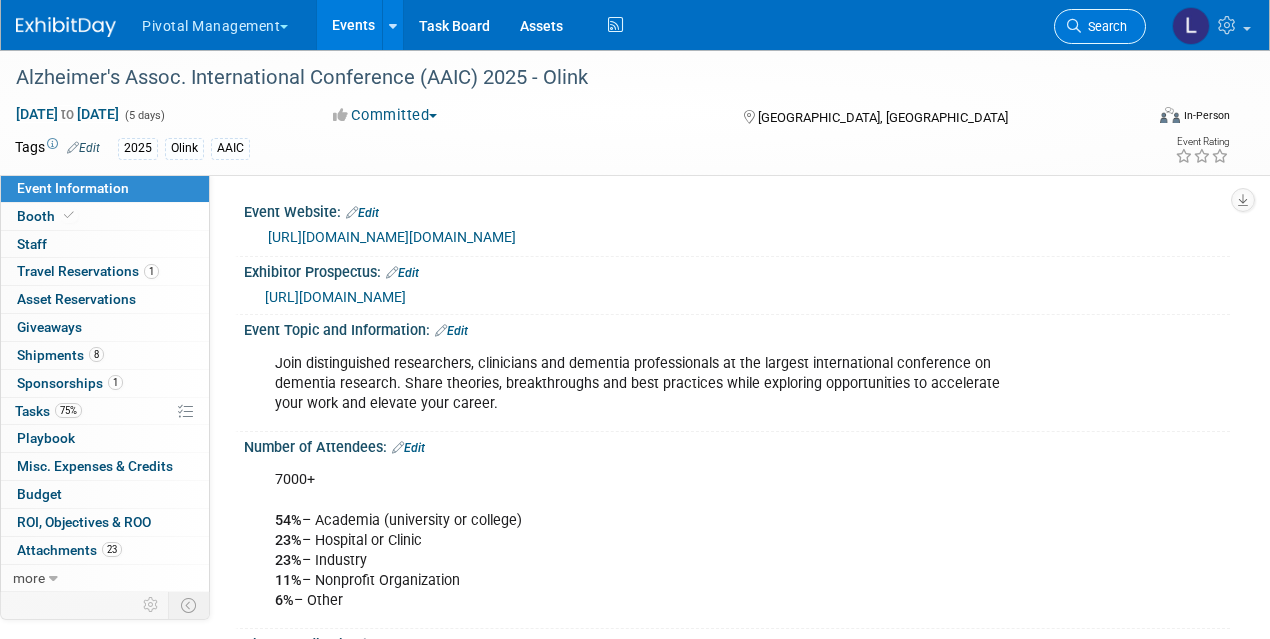 click at bounding box center (1074, 26) 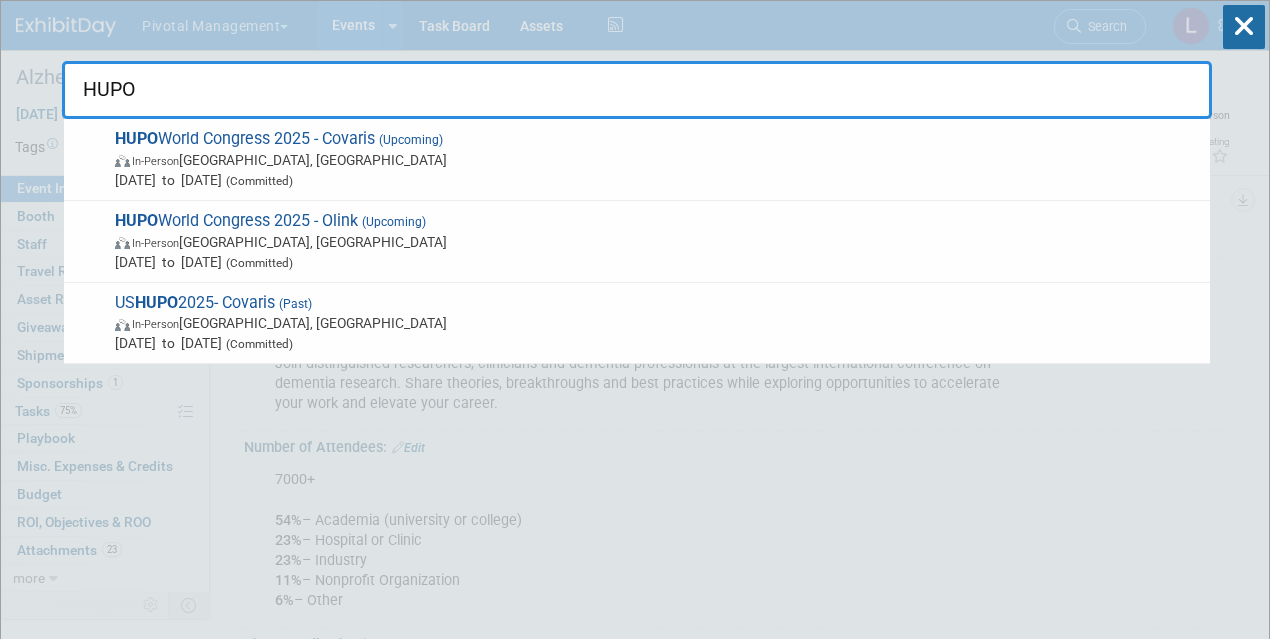 type on "HUPO" 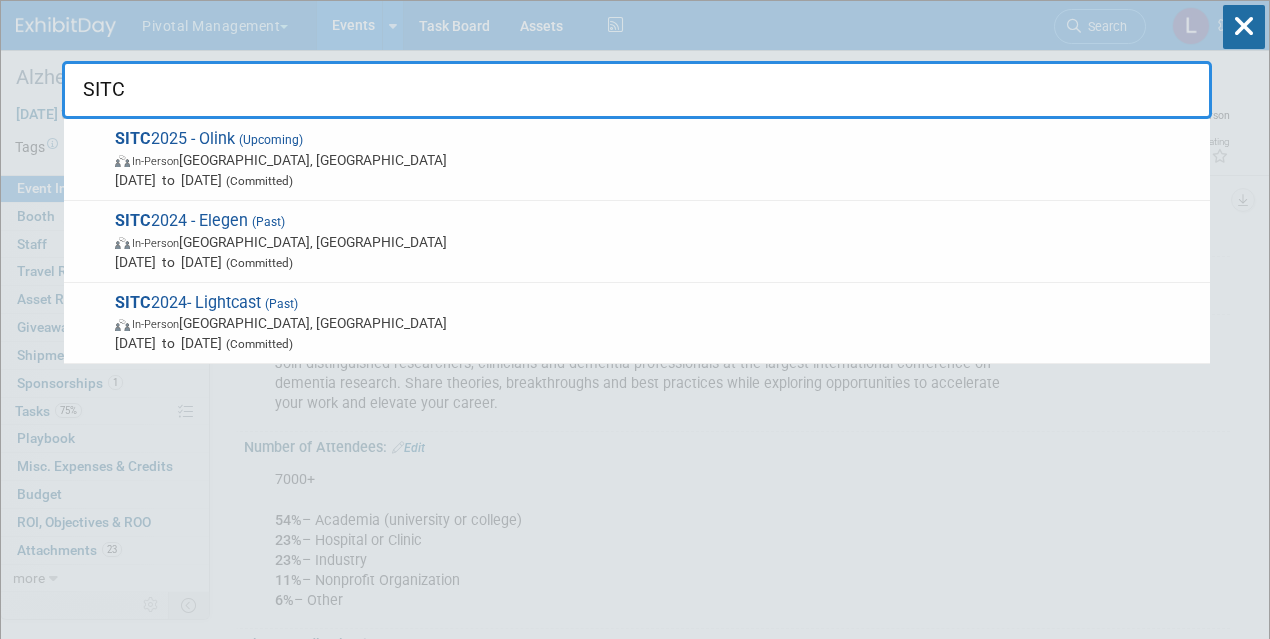 type on "SITC" 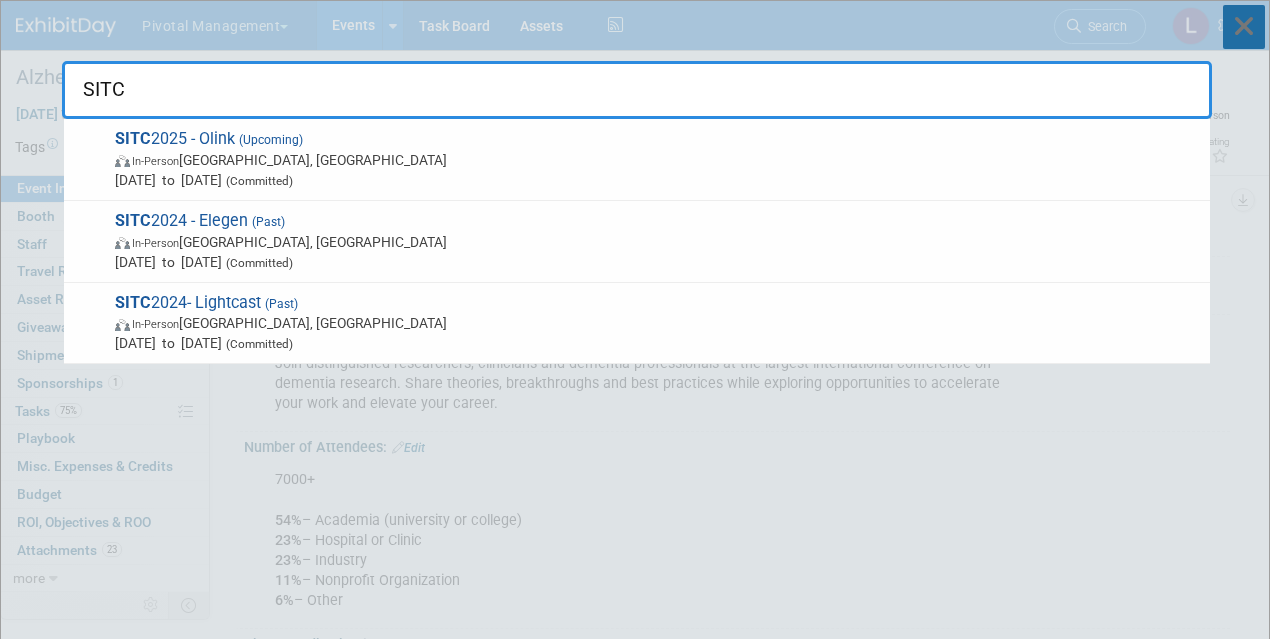 click at bounding box center (1244, 27) 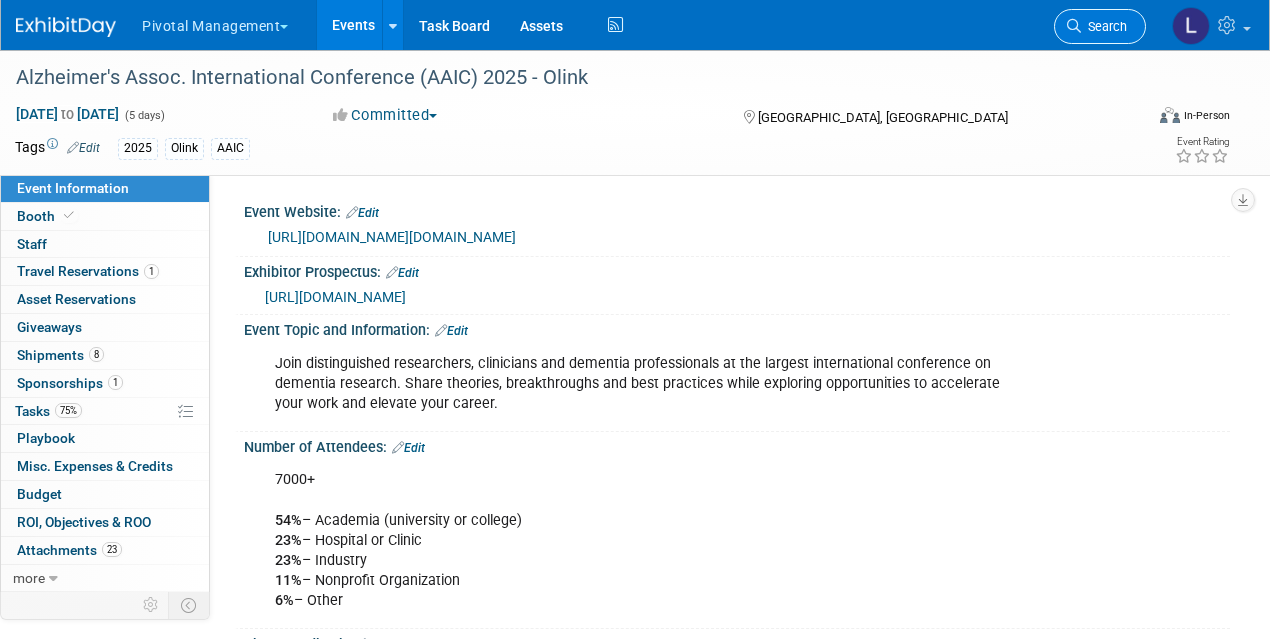 click on "Search" at bounding box center [1104, 26] 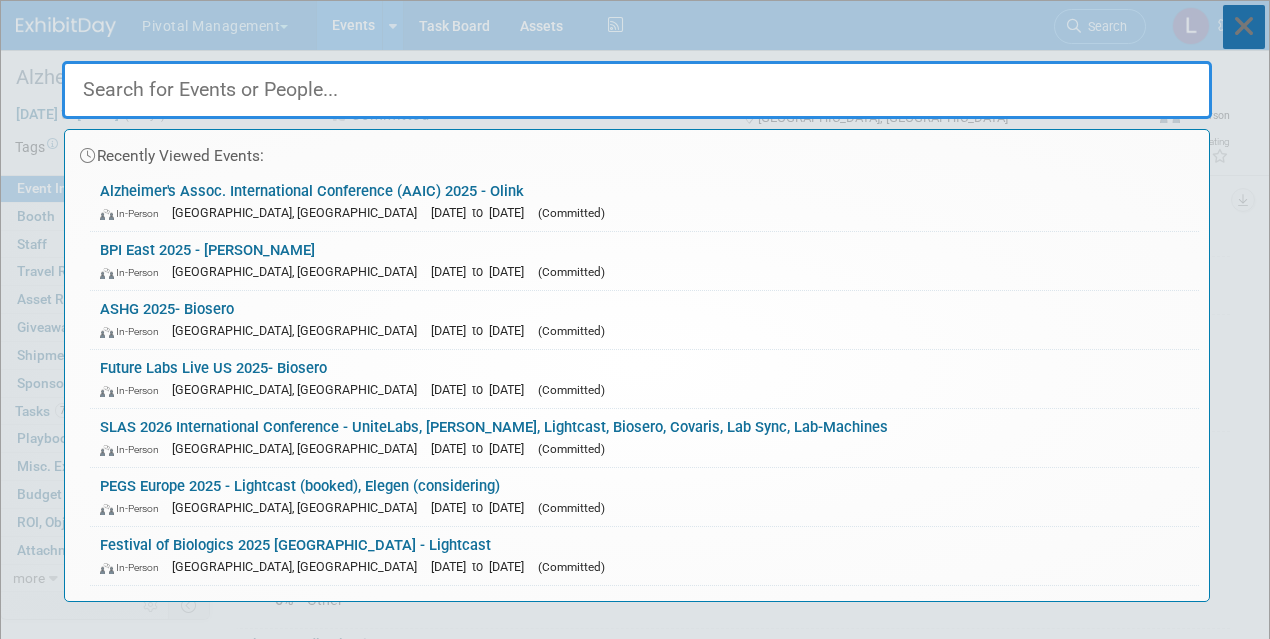 click at bounding box center (1244, 27) 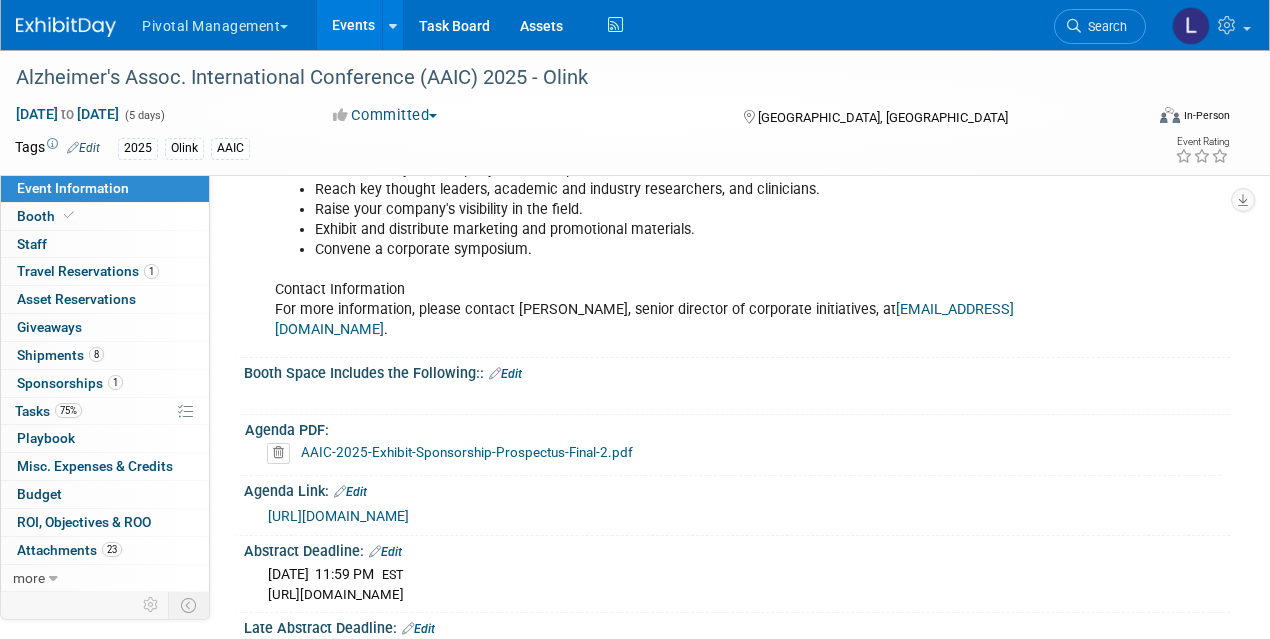scroll, scrollTop: 511, scrollLeft: 0, axis: vertical 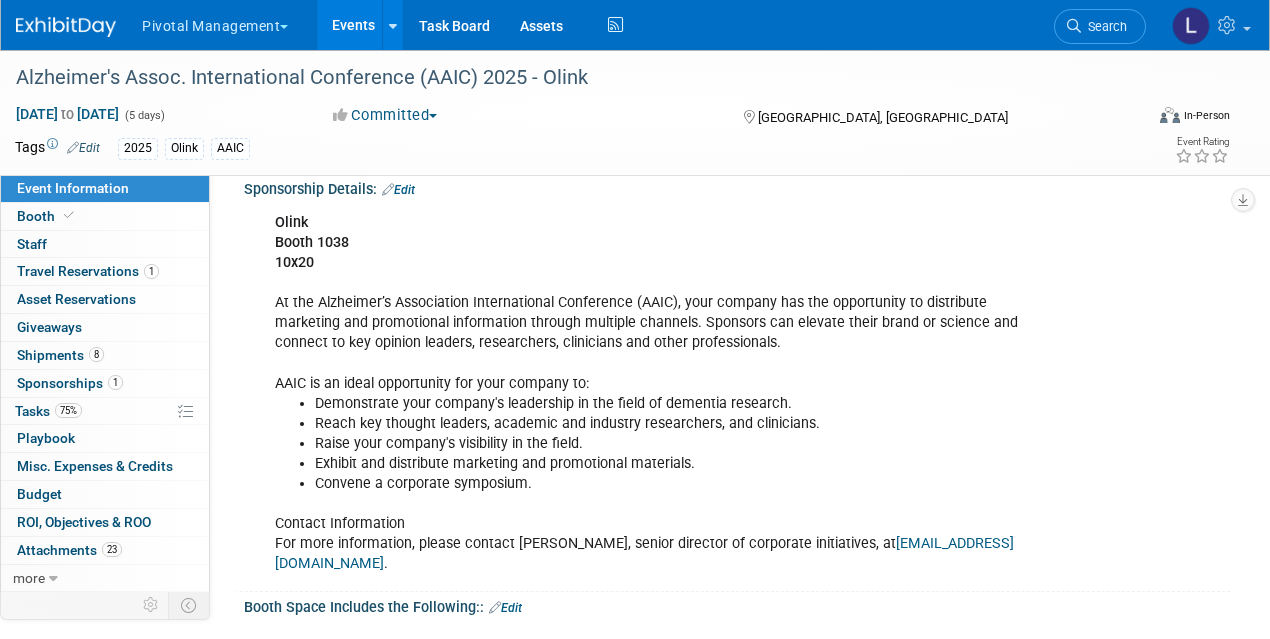click on "Search" at bounding box center [1104, 26] 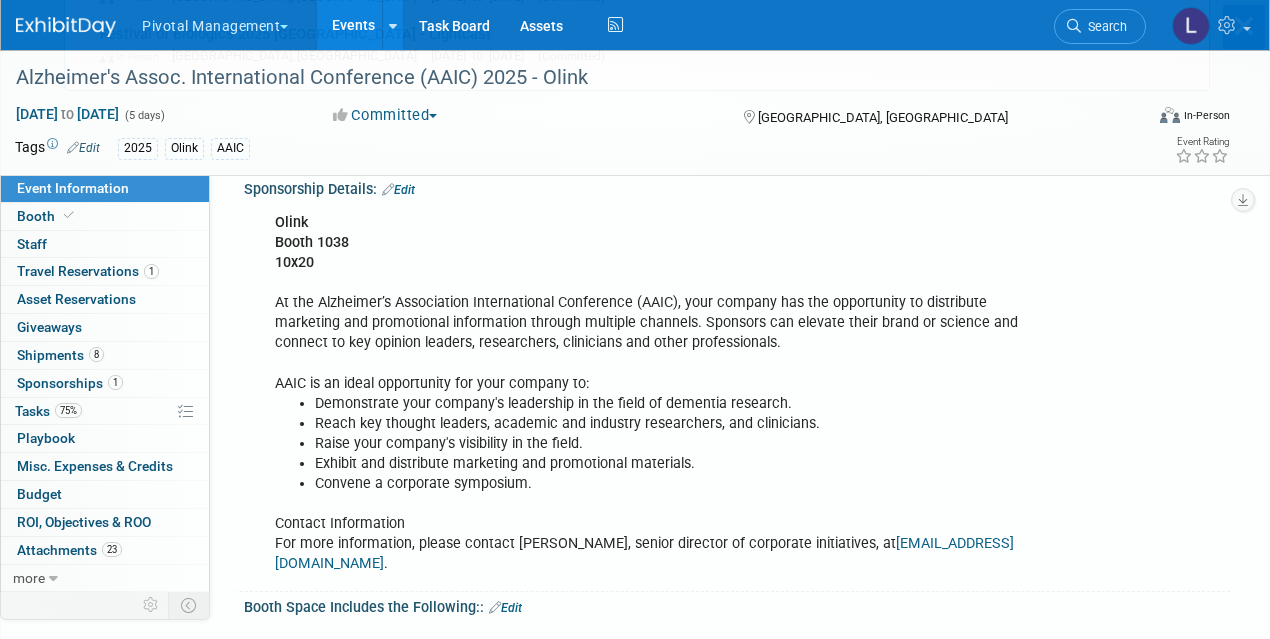 scroll, scrollTop: 0, scrollLeft: 0, axis: both 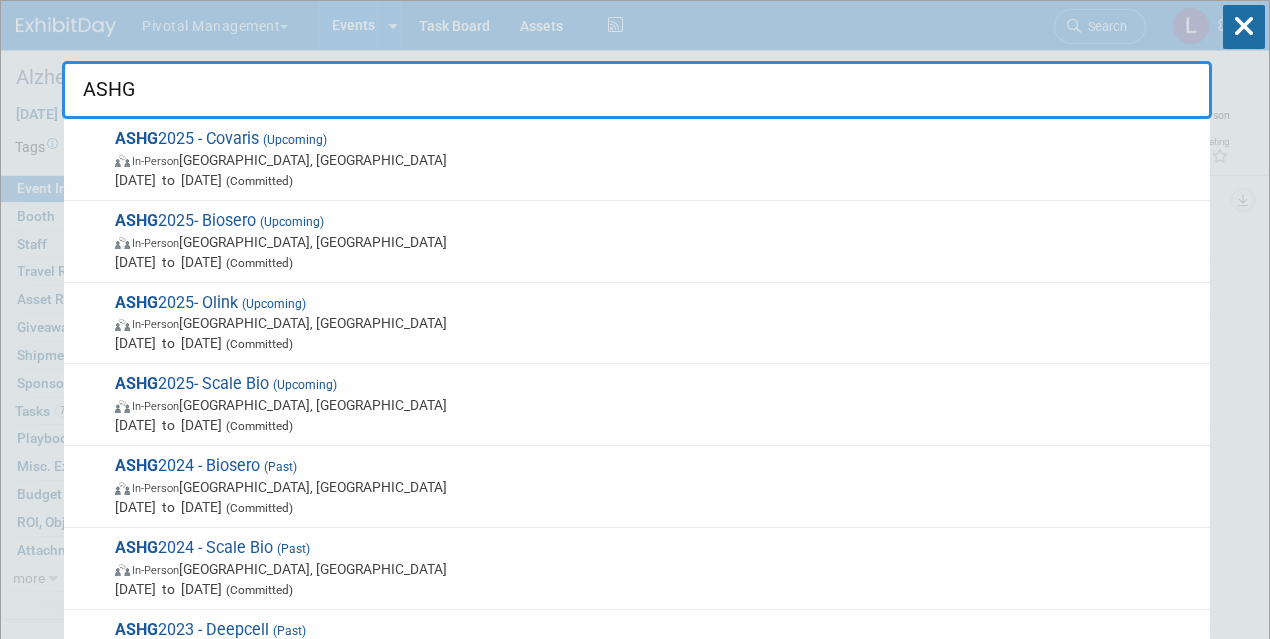 type on "ASHG" 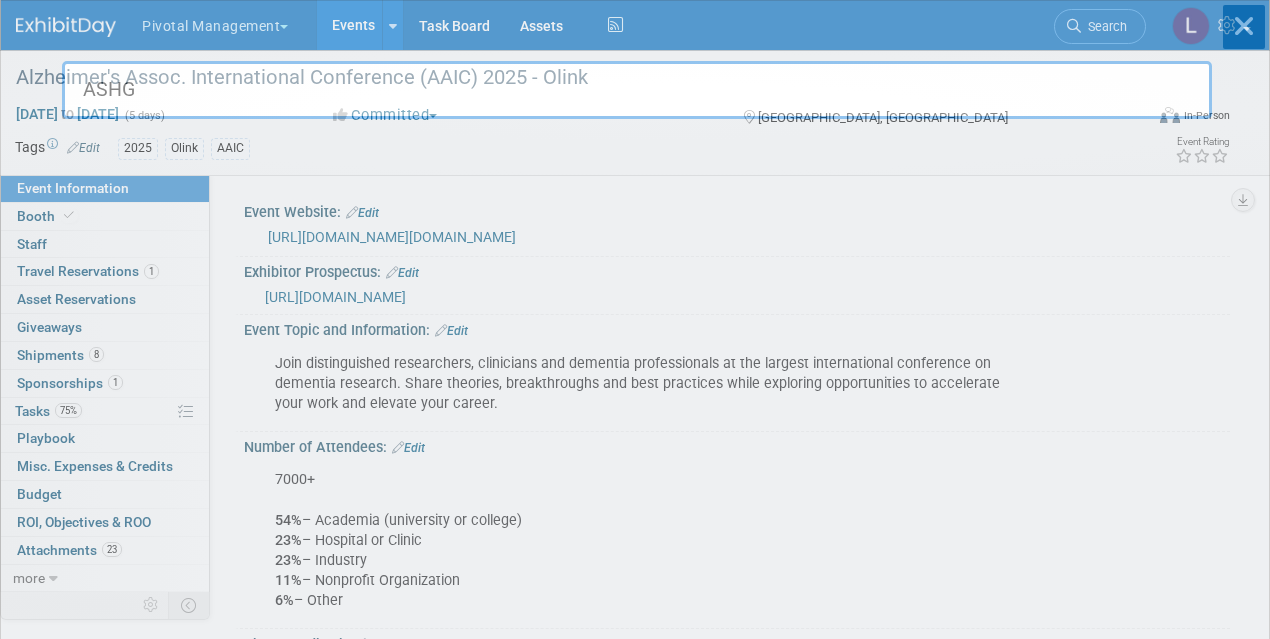 type 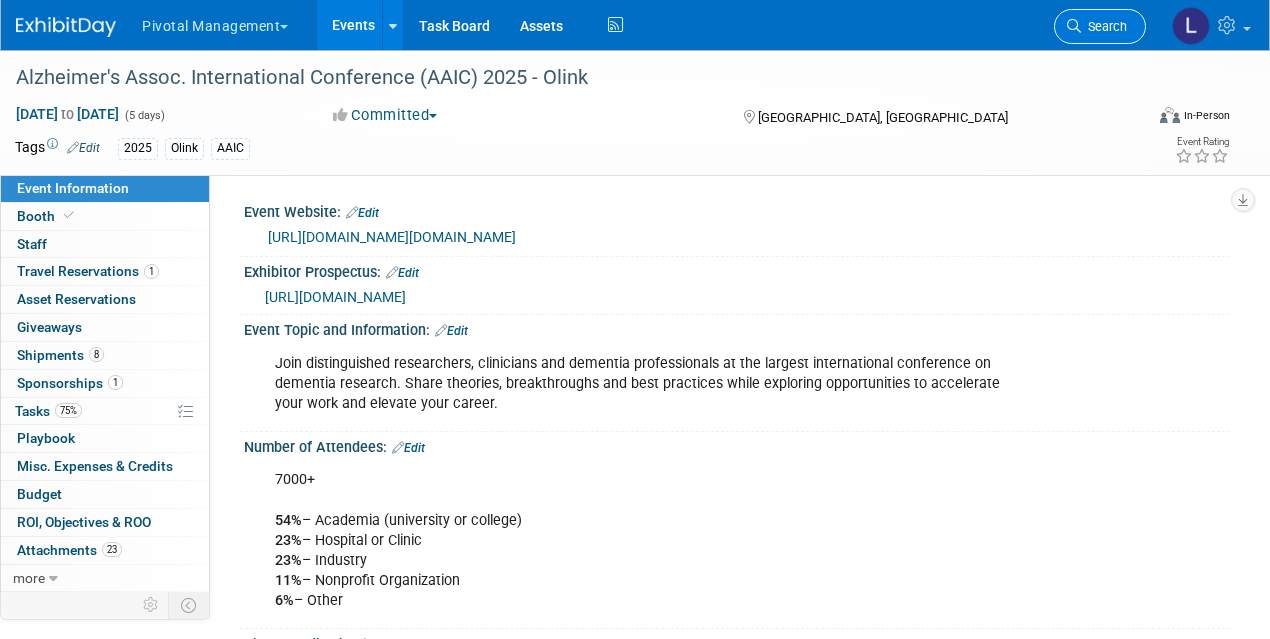 click on "Search" at bounding box center [1104, 26] 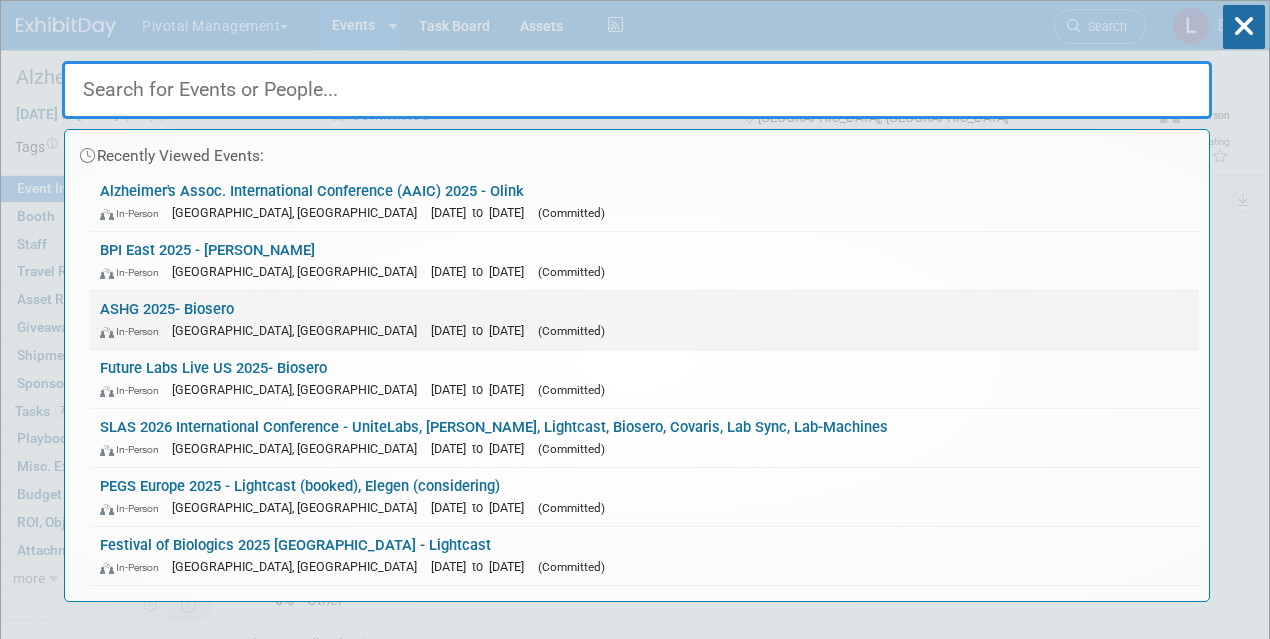 click on "[GEOGRAPHIC_DATA], [GEOGRAPHIC_DATA]" at bounding box center [299, 330] 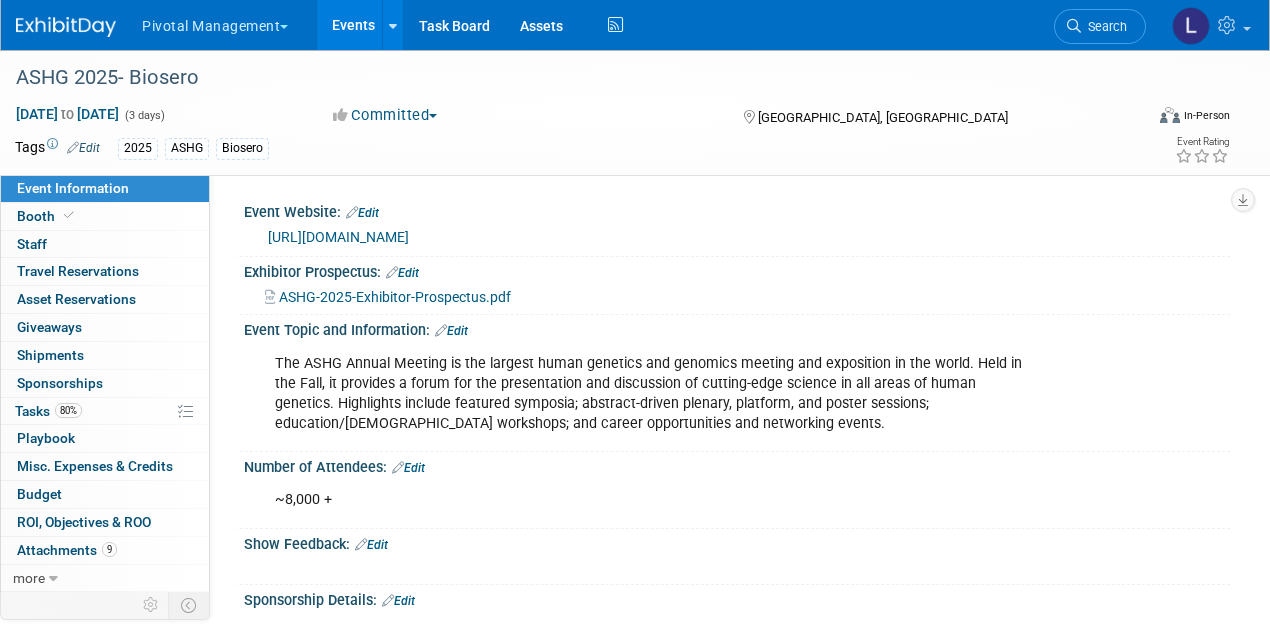 scroll, scrollTop: 0, scrollLeft: 0, axis: both 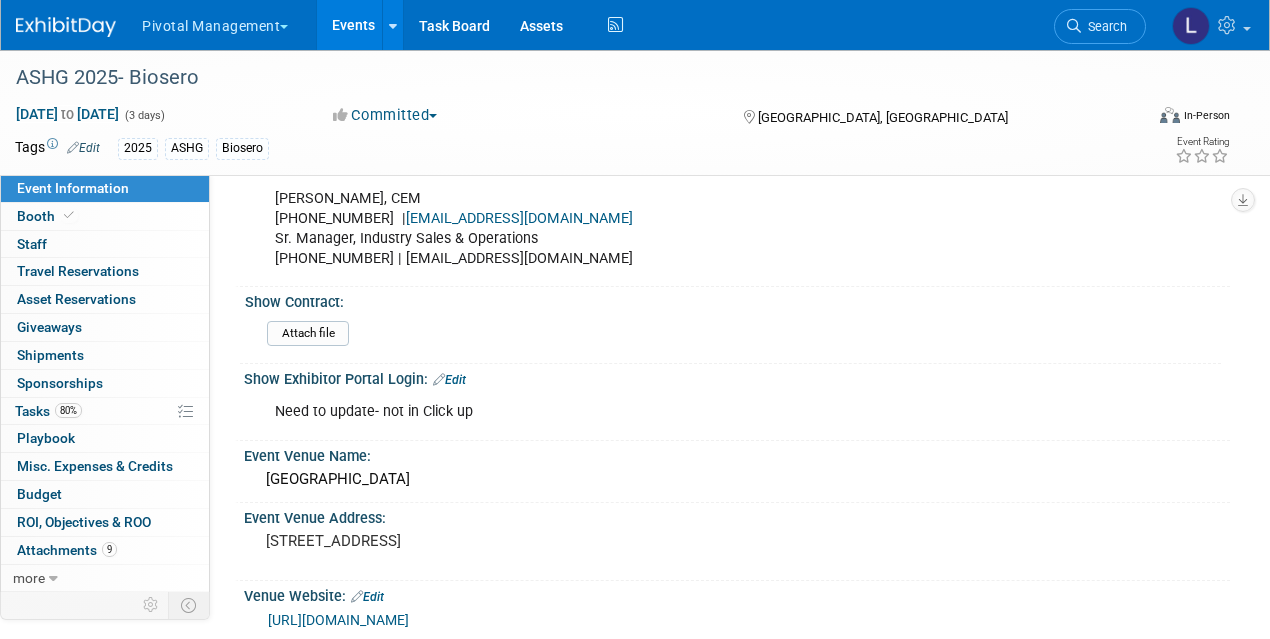 click on "Edit" at bounding box center [449, 380] 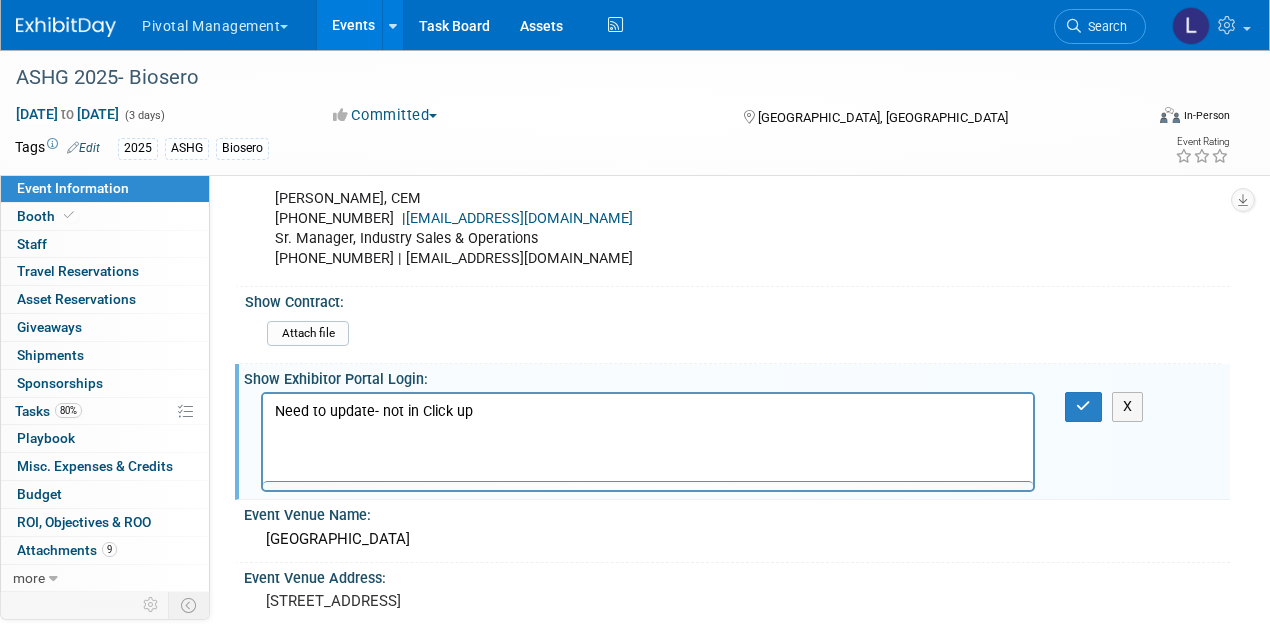 scroll, scrollTop: 0, scrollLeft: 0, axis: both 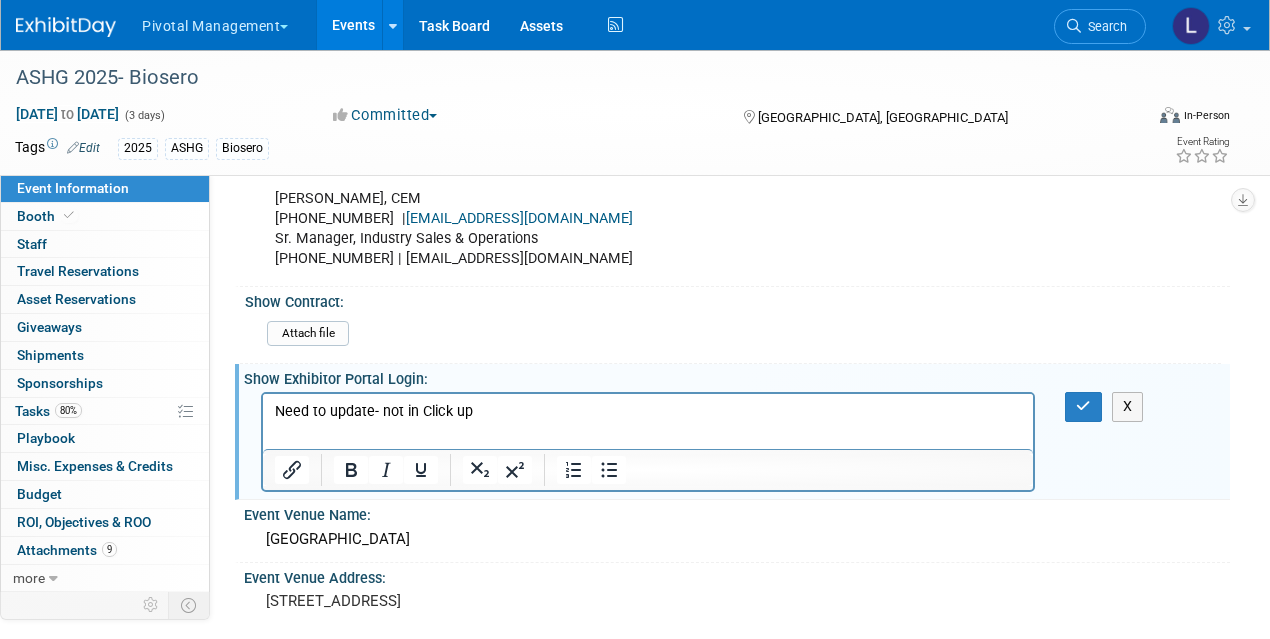 drag, startPoint x: 483, startPoint y: 411, endPoint x: 204, endPoint y: 391, distance: 279.71594 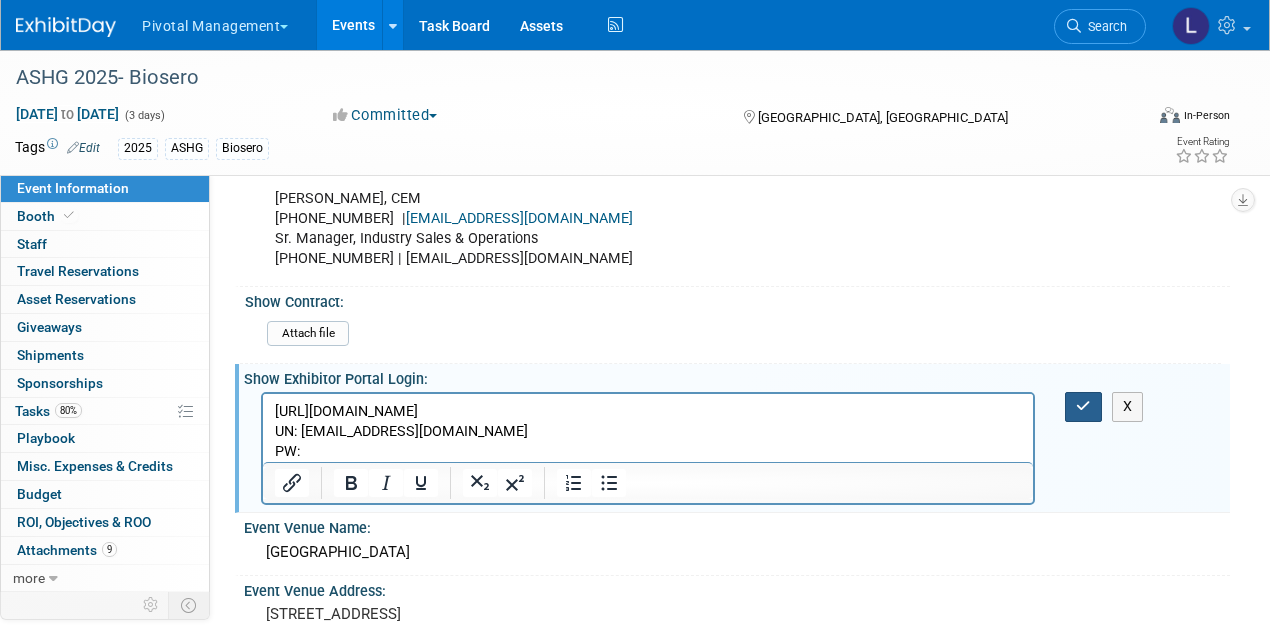 click at bounding box center (1083, 406) 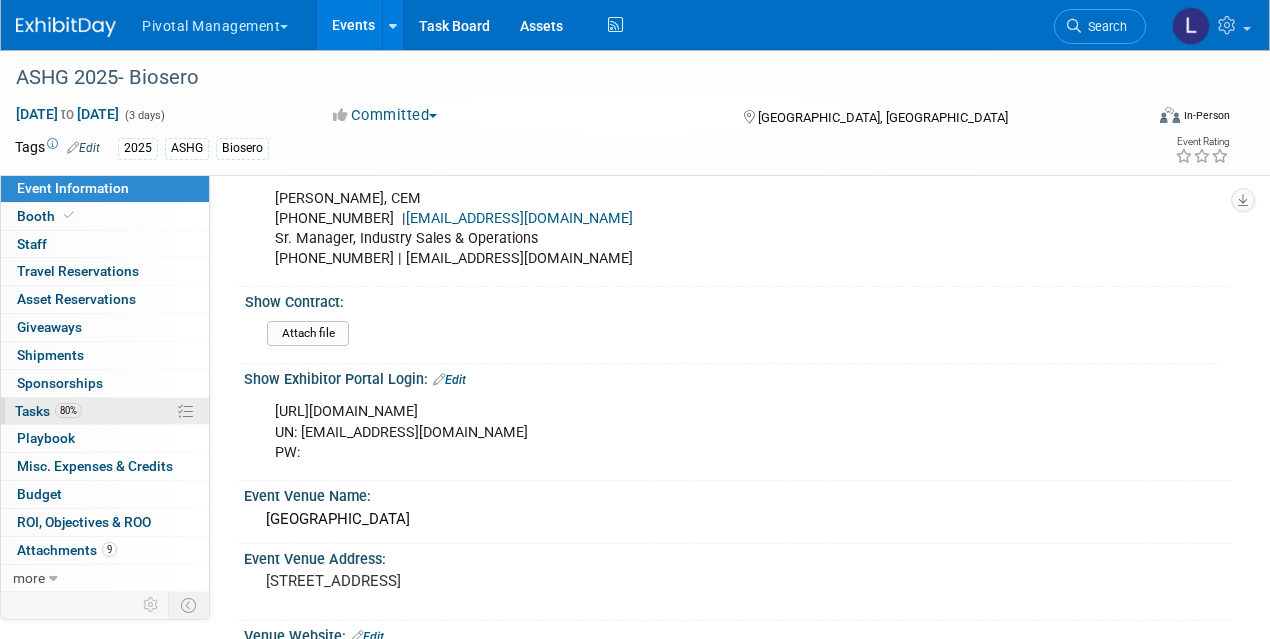click on "Tasks 80%" at bounding box center [48, 411] 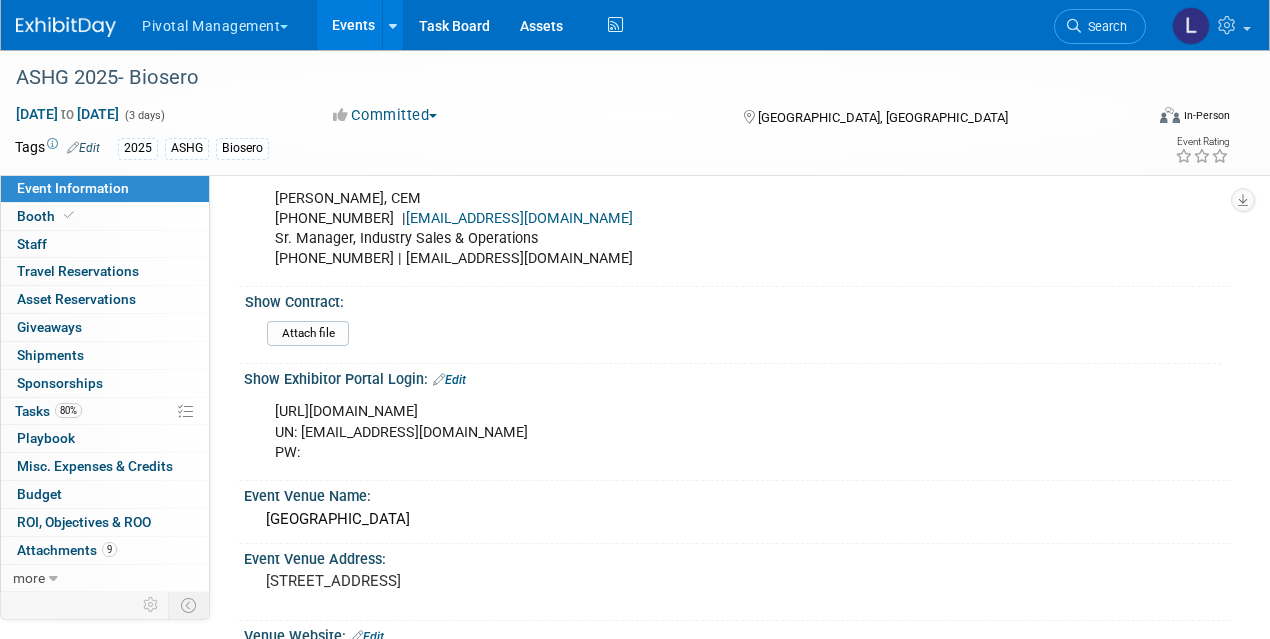 scroll, scrollTop: 0, scrollLeft: 0, axis: both 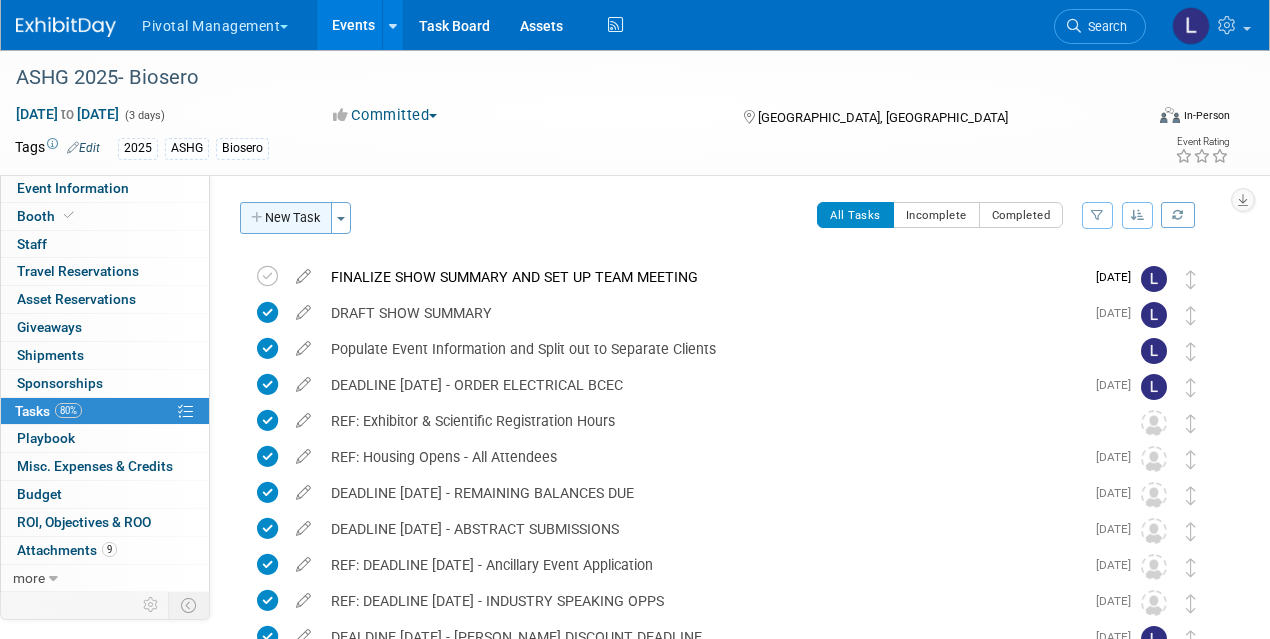 click on "New Task" at bounding box center (286, 218) 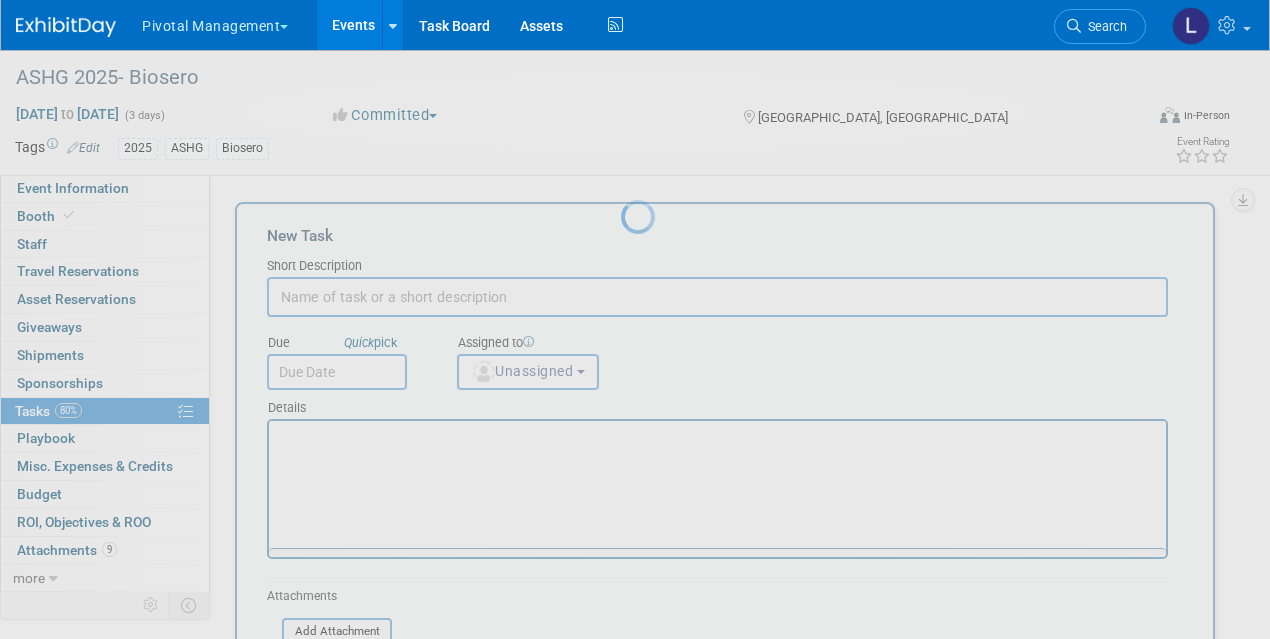 scroll, scrollTop: 0, scrollLeft: 0, axis: both 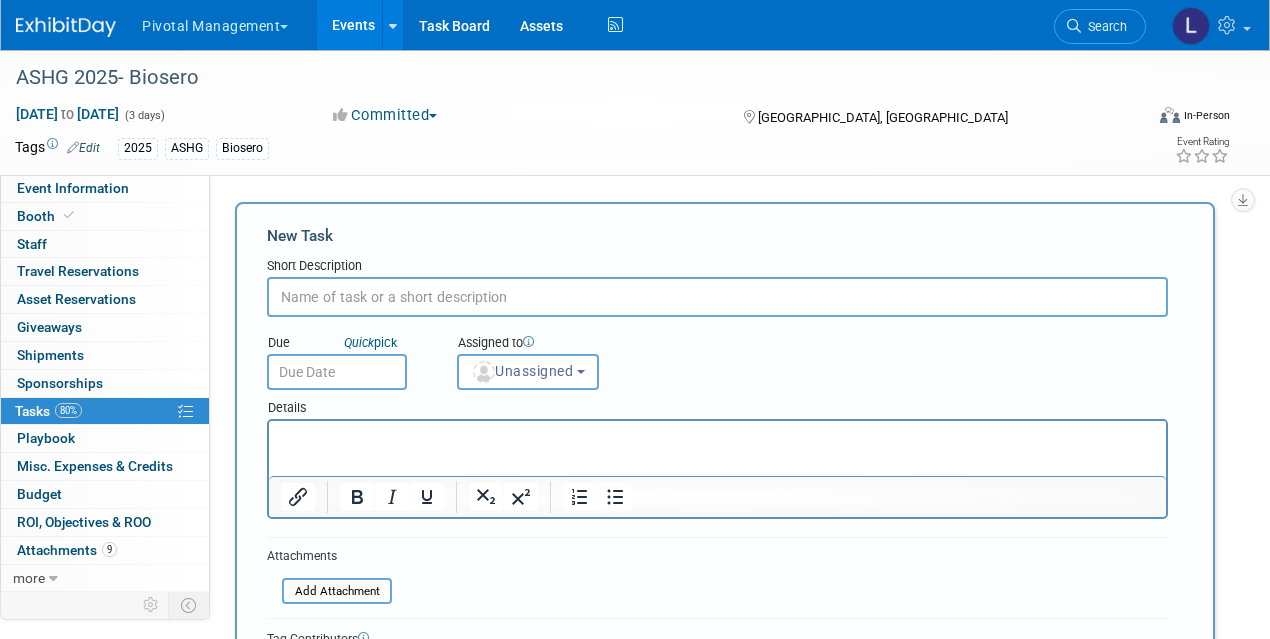 click at bounding box center [717, 297] 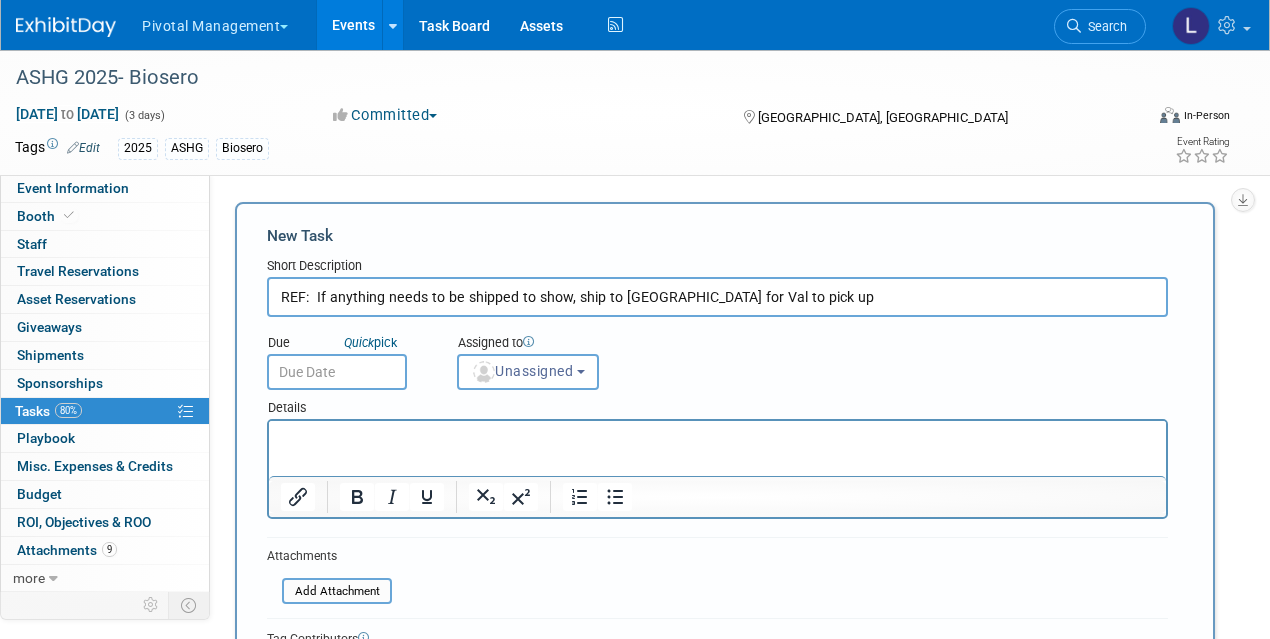 type on "REF:  If anything needs to be shipped to show, ship to Westin for Val to pick up" 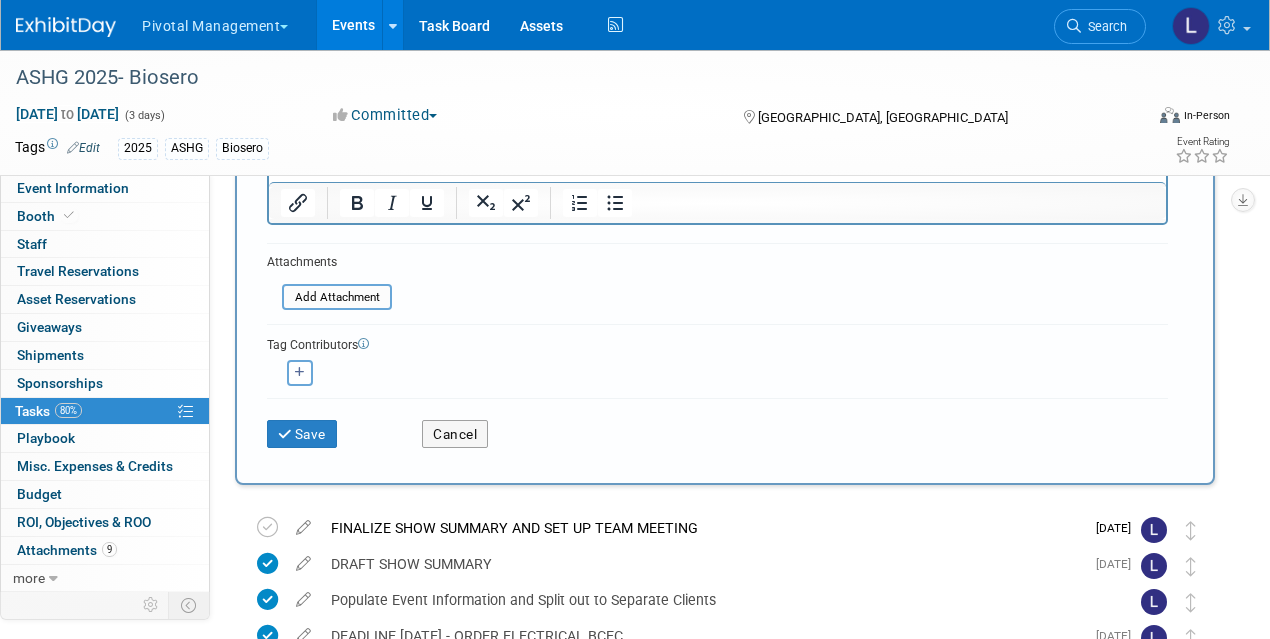 scroll, scrollTop: 296, scrollLeft: 0, axis: vertical 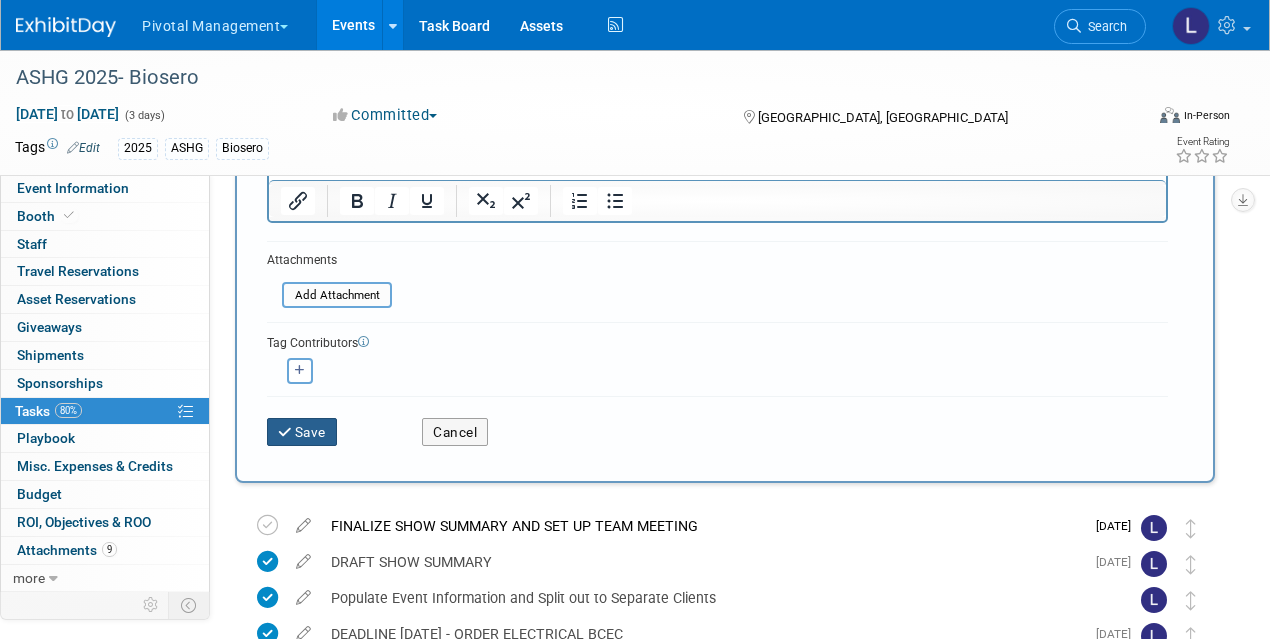 click at bounding box center [286, 433] 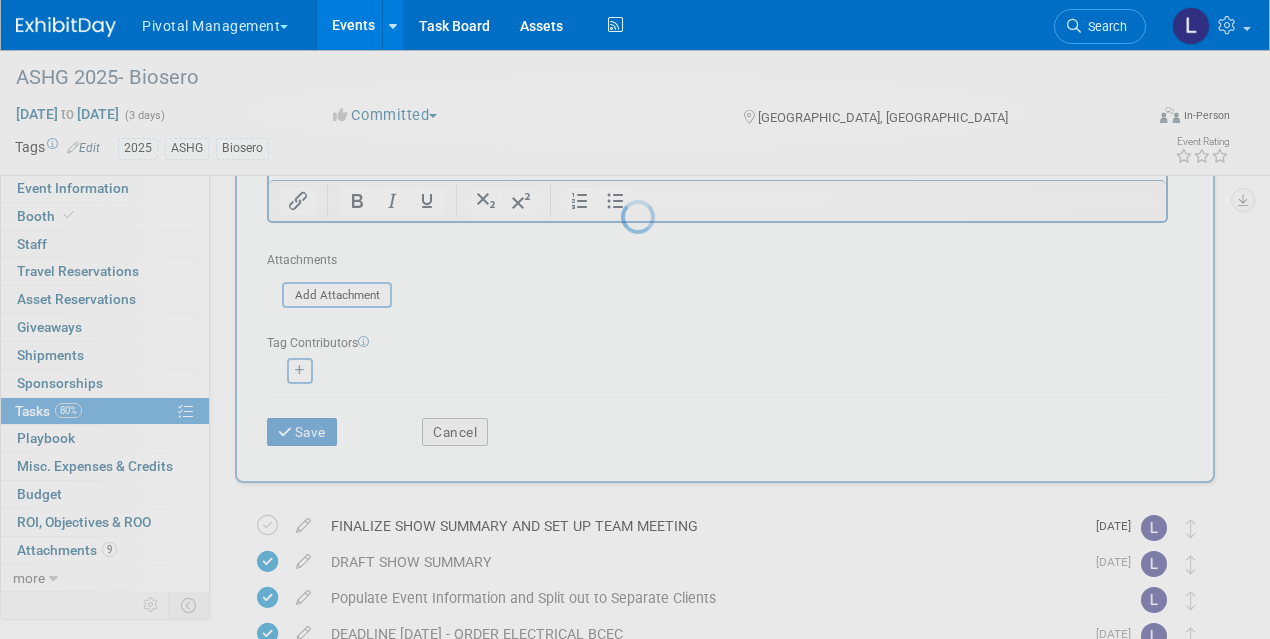 scroll, scrollTop: 0, scrollLeft: 0, axis: both 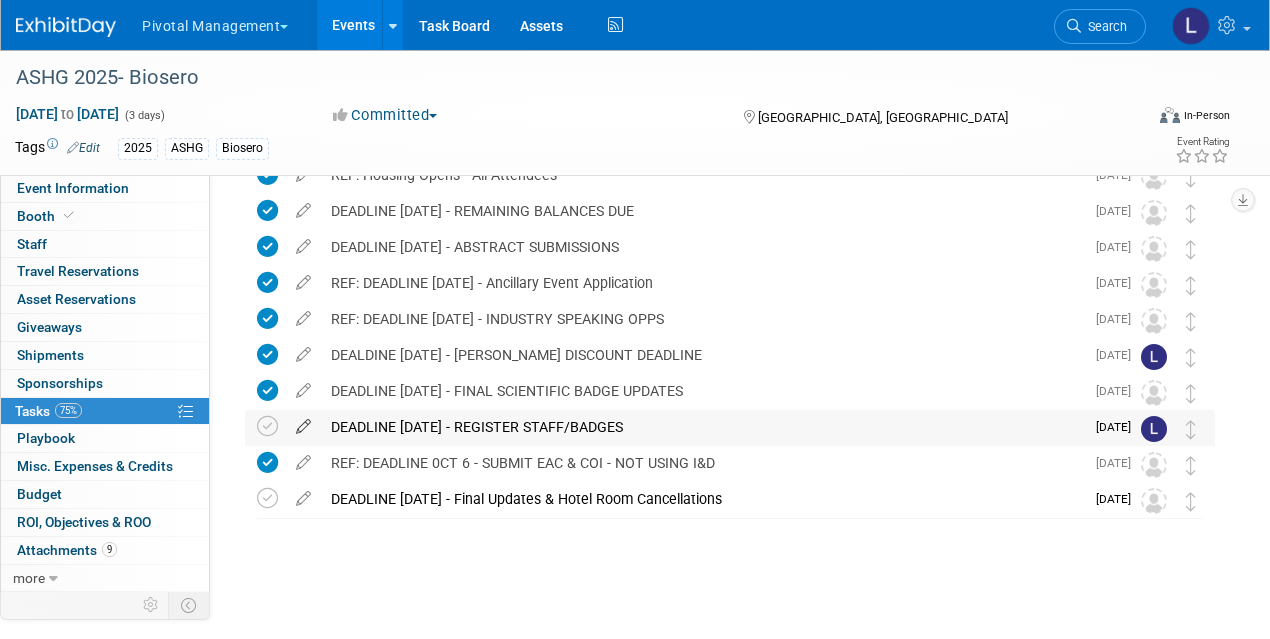 click at bounding box center [303, 422] 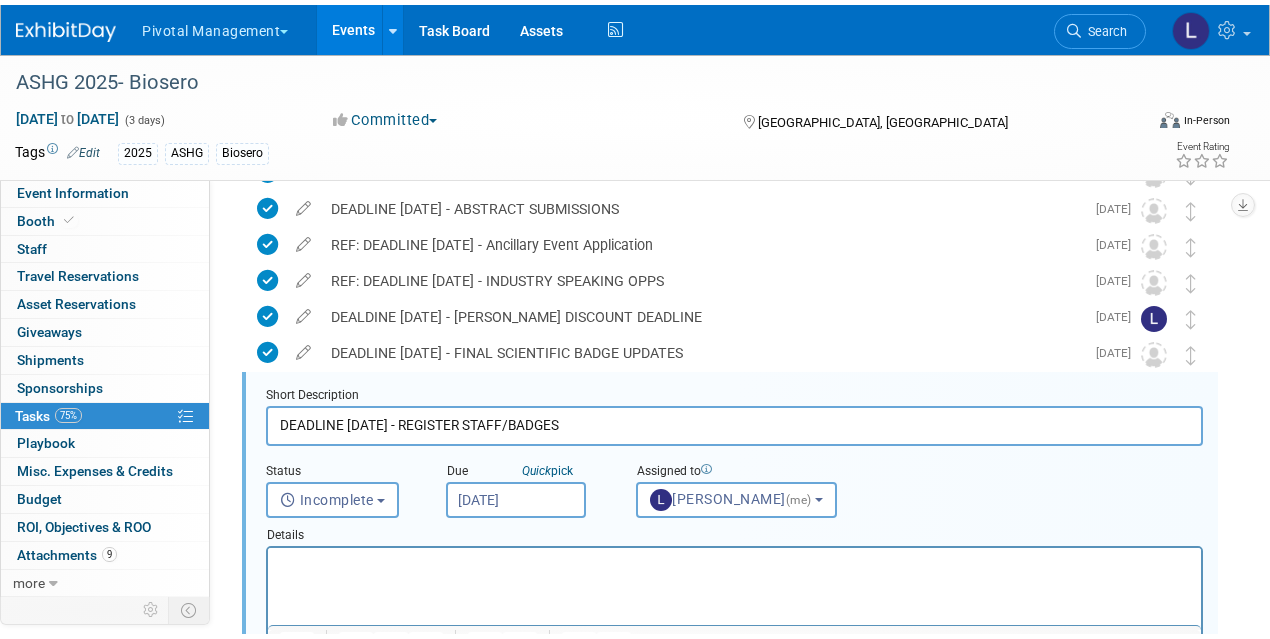 scroll, scrollTop: 434, scrollLeft: 0, axis: vertical 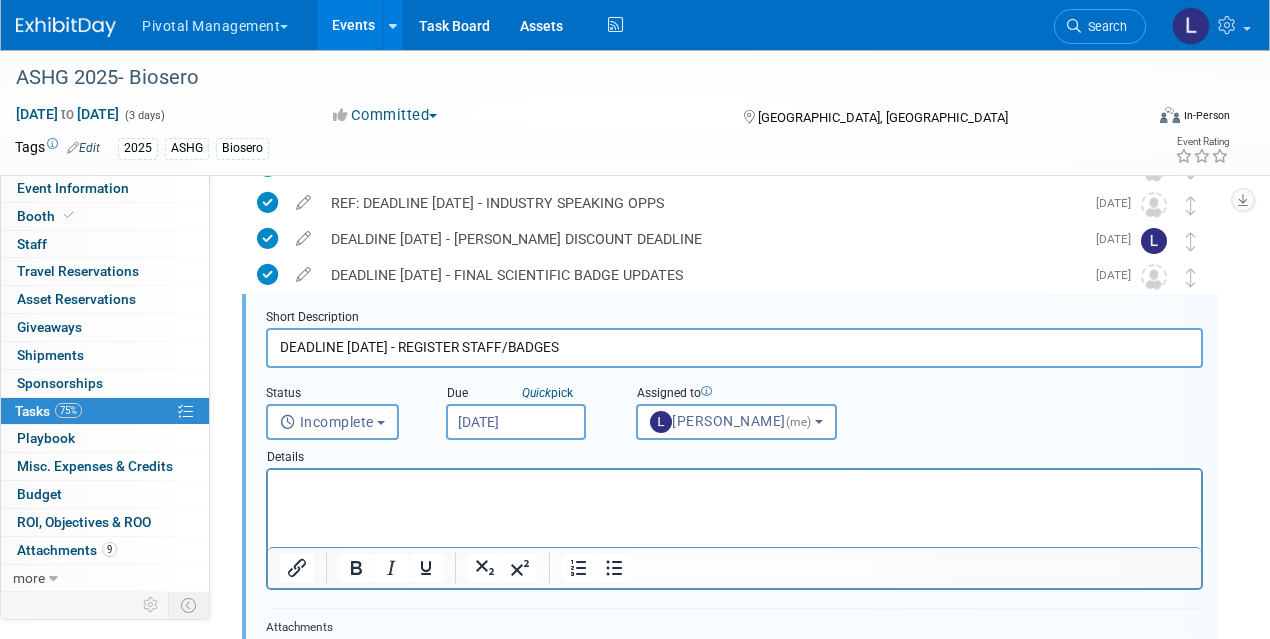 click at bounding box center (735, 487) 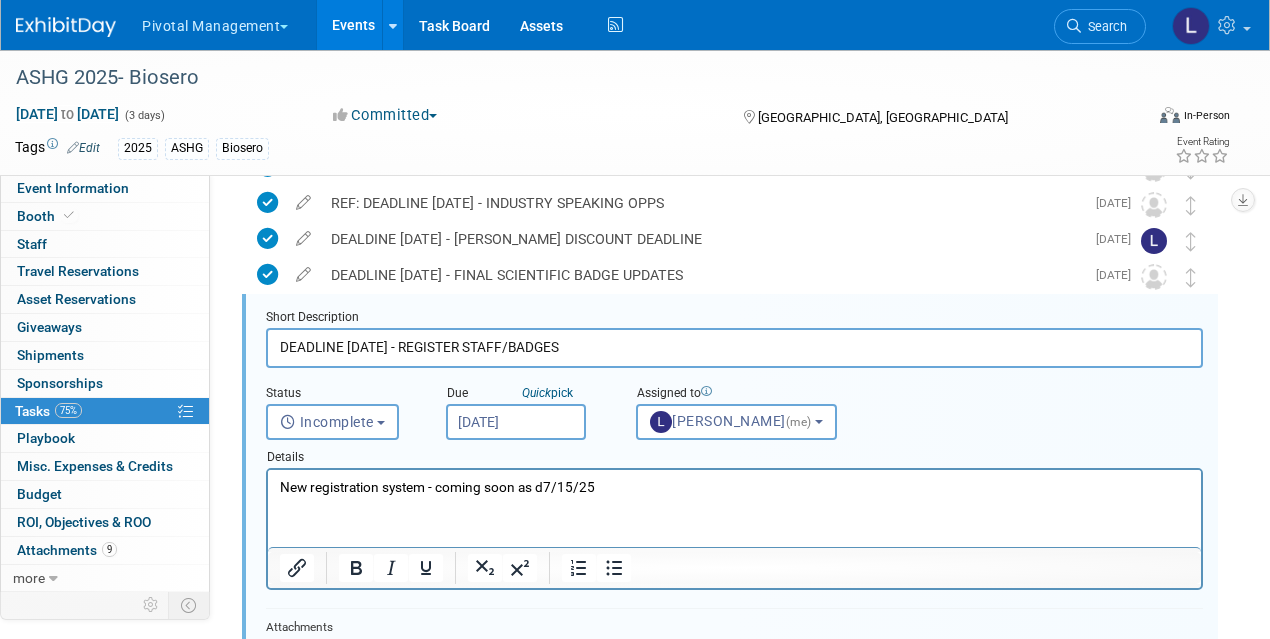 click on "New registration system - coming soon as d7/15/25" at bounding box center (735, 487) 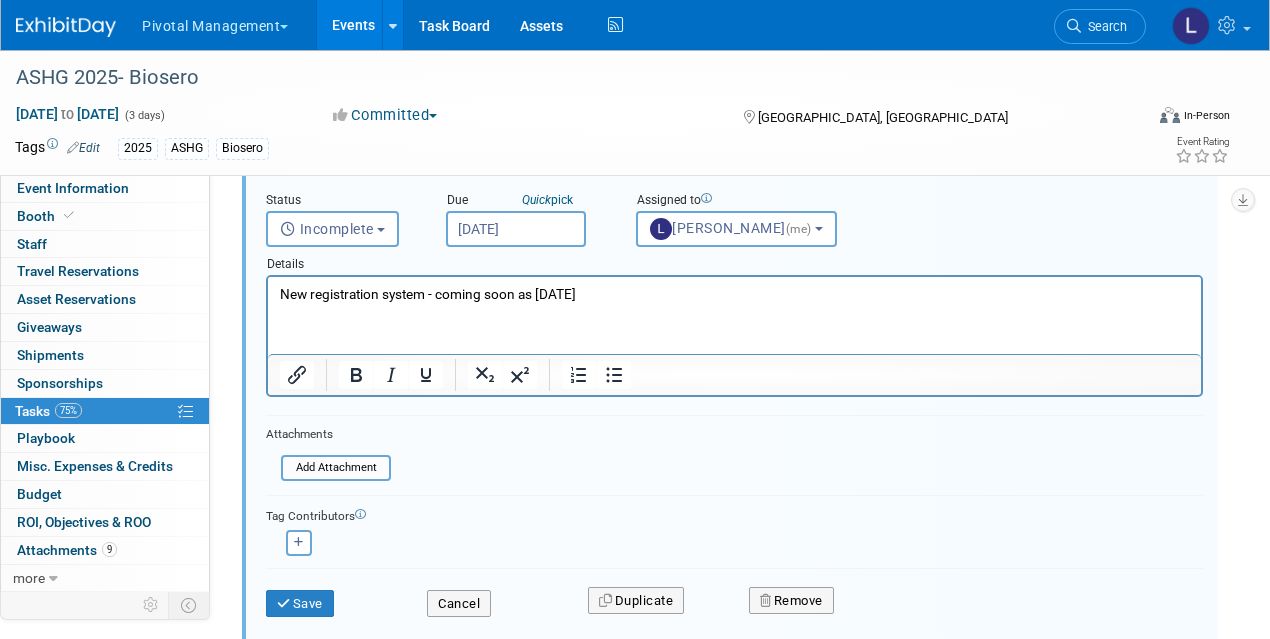 scroll, scrollTop: 650, scrollLeft: 0, axis: vertical 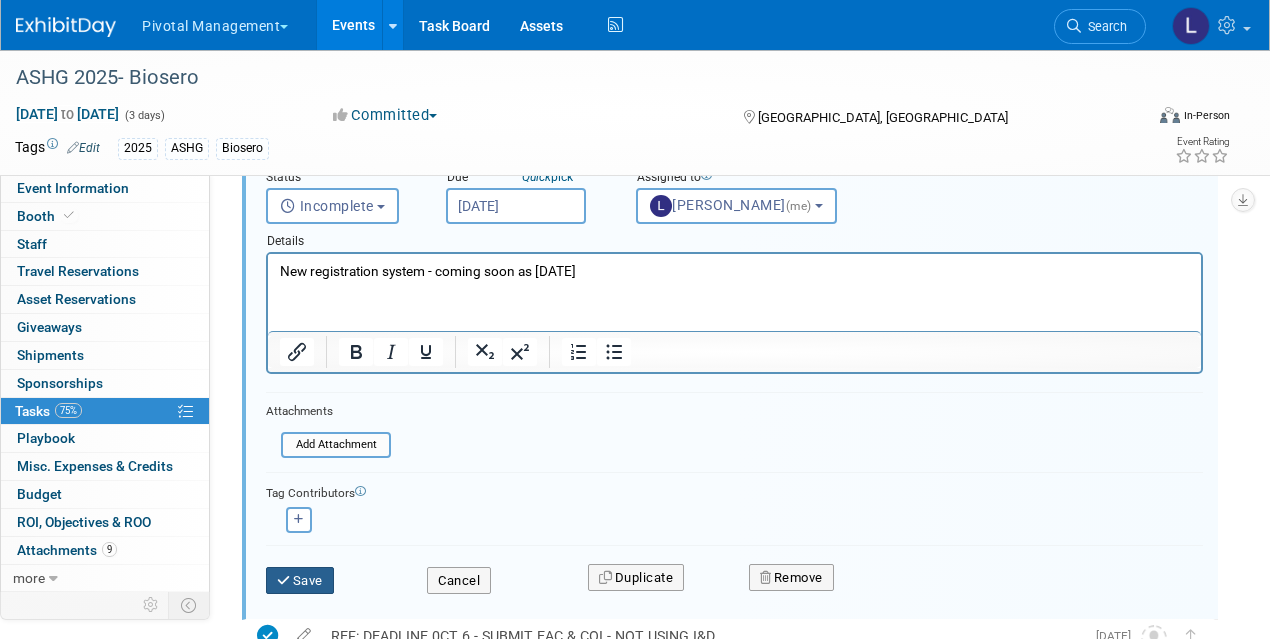 click on "Save" at bounding box center (300, 581) 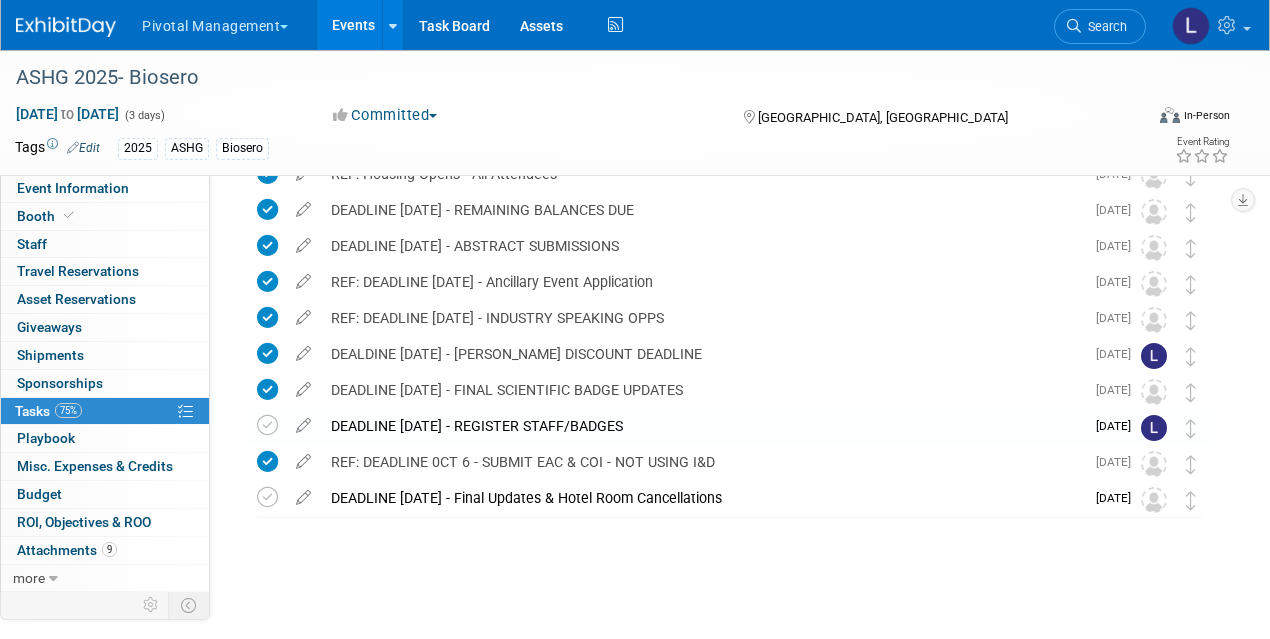 scroll, scrollTop: 318, scrollLeft: 0, axis: vertical 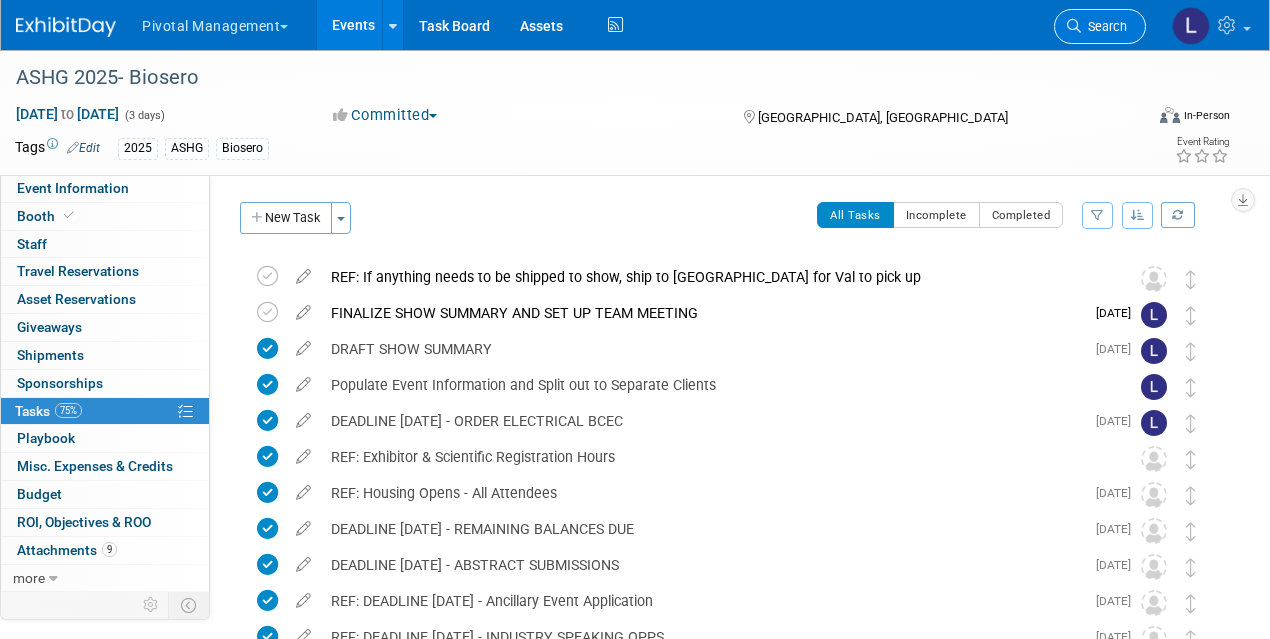click on "Search" at bounding box center [1104, 26] 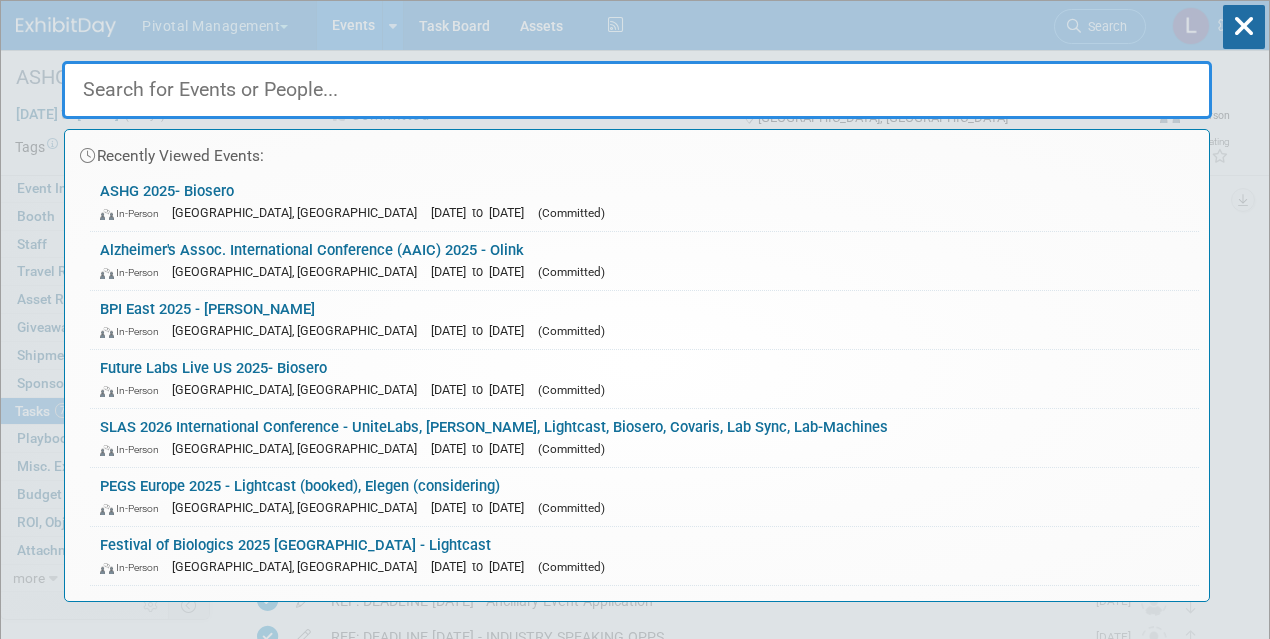 click at bounding box center (637, 90) 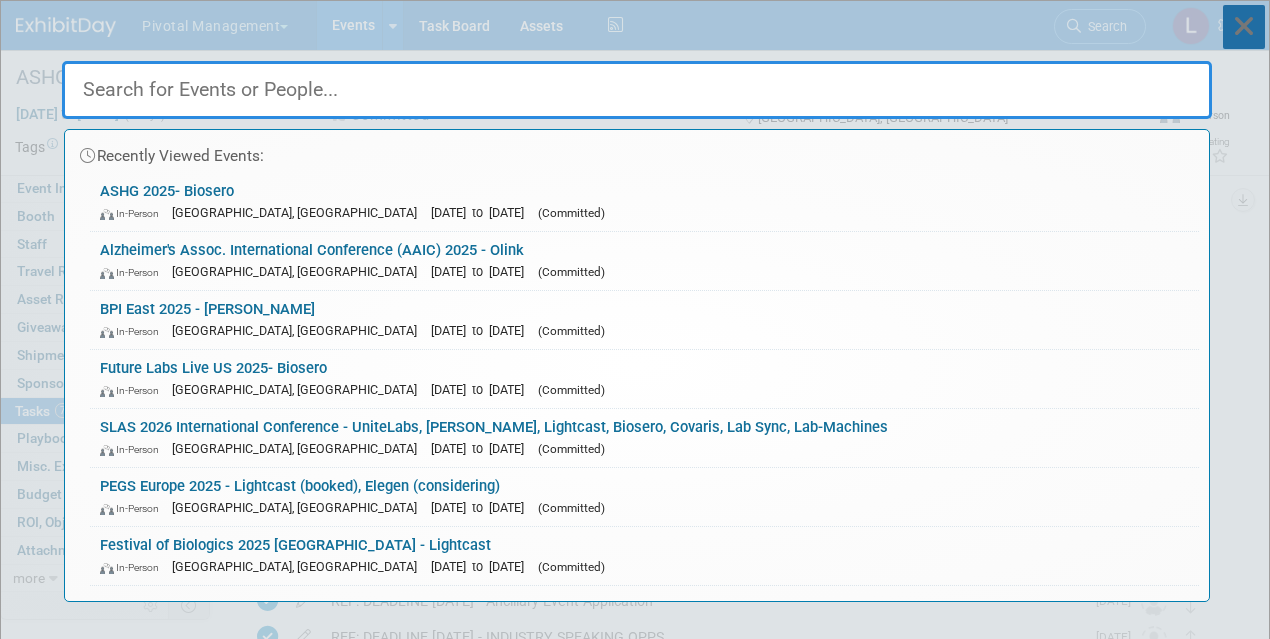 click at bounding box center [1244, 27] 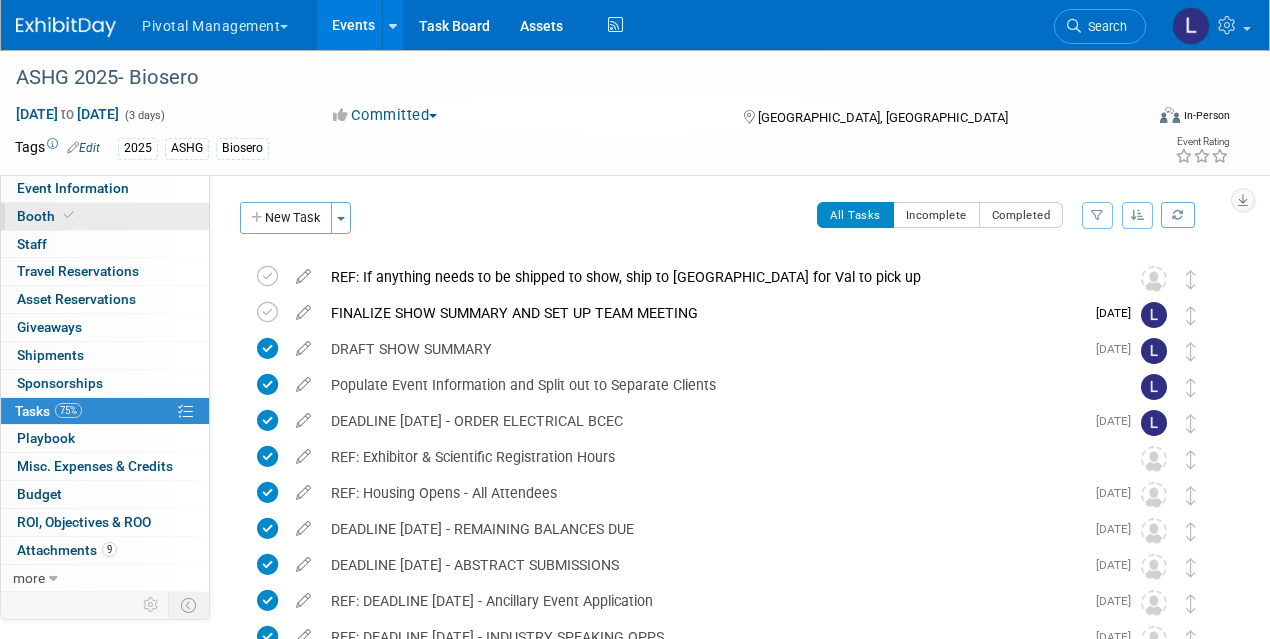 click on "Booth" at bounding box center (47, 216) 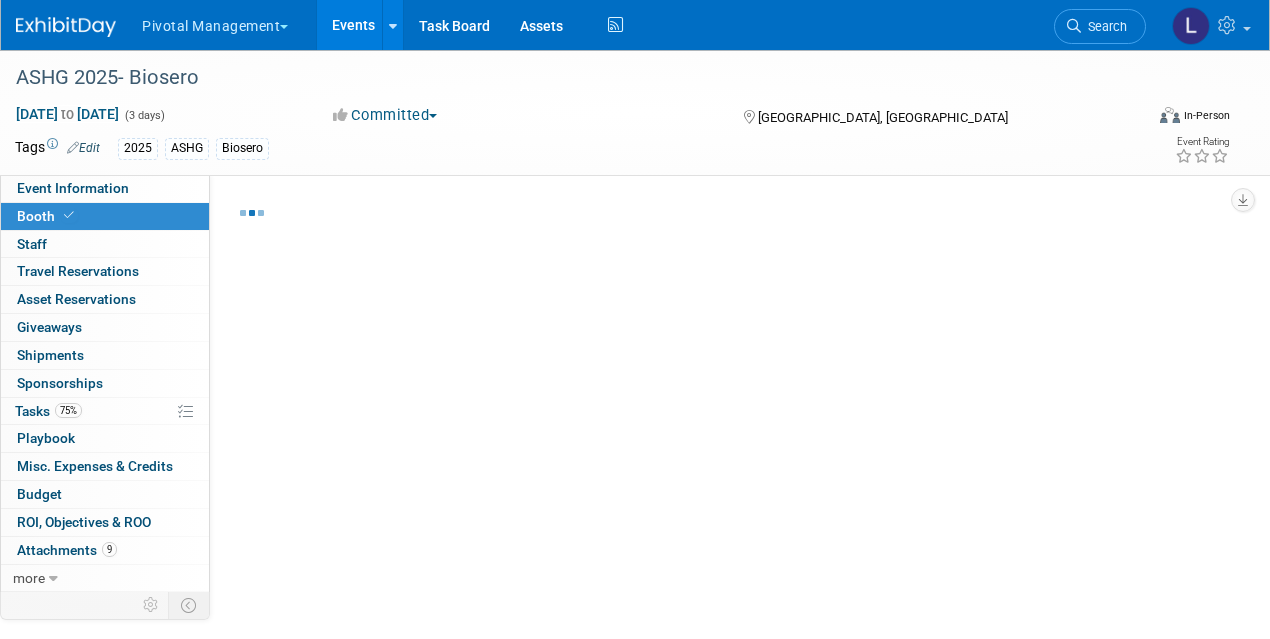 select on "Yes" 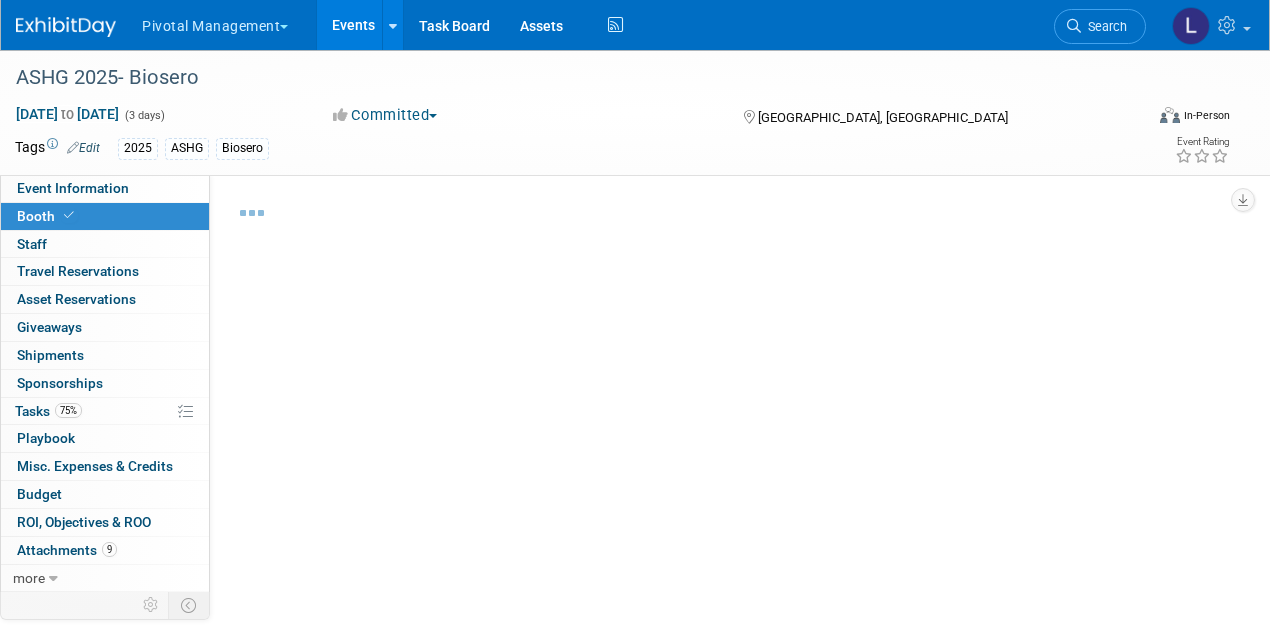 select on "Yes" 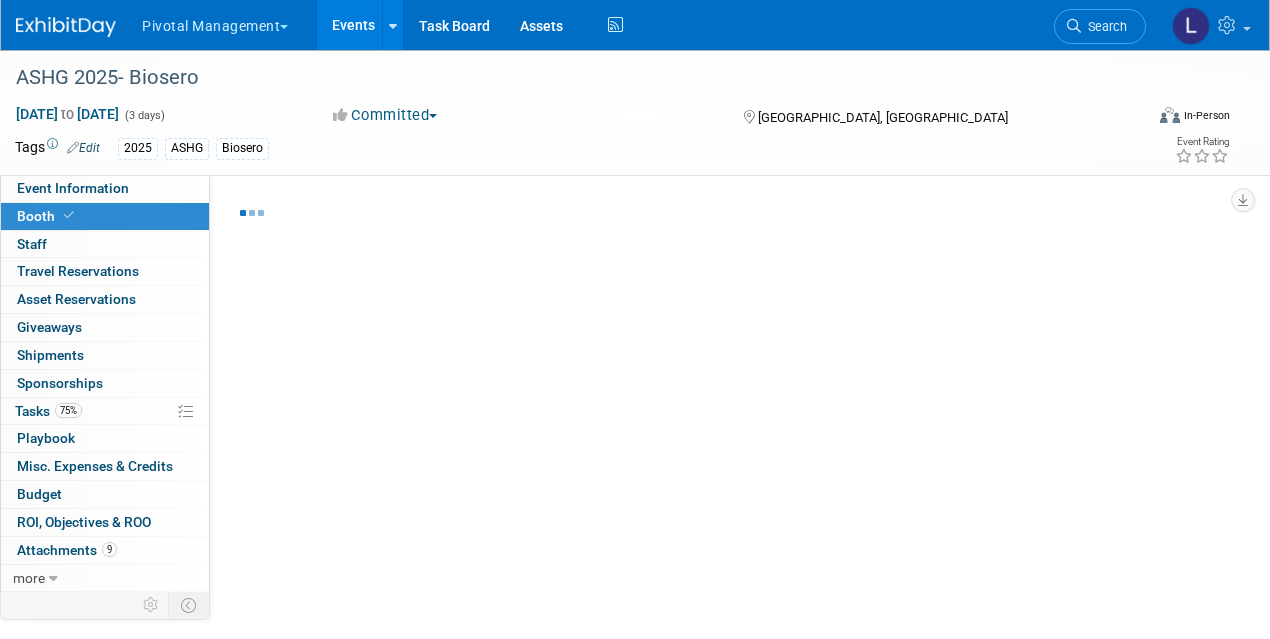select on "Yes" 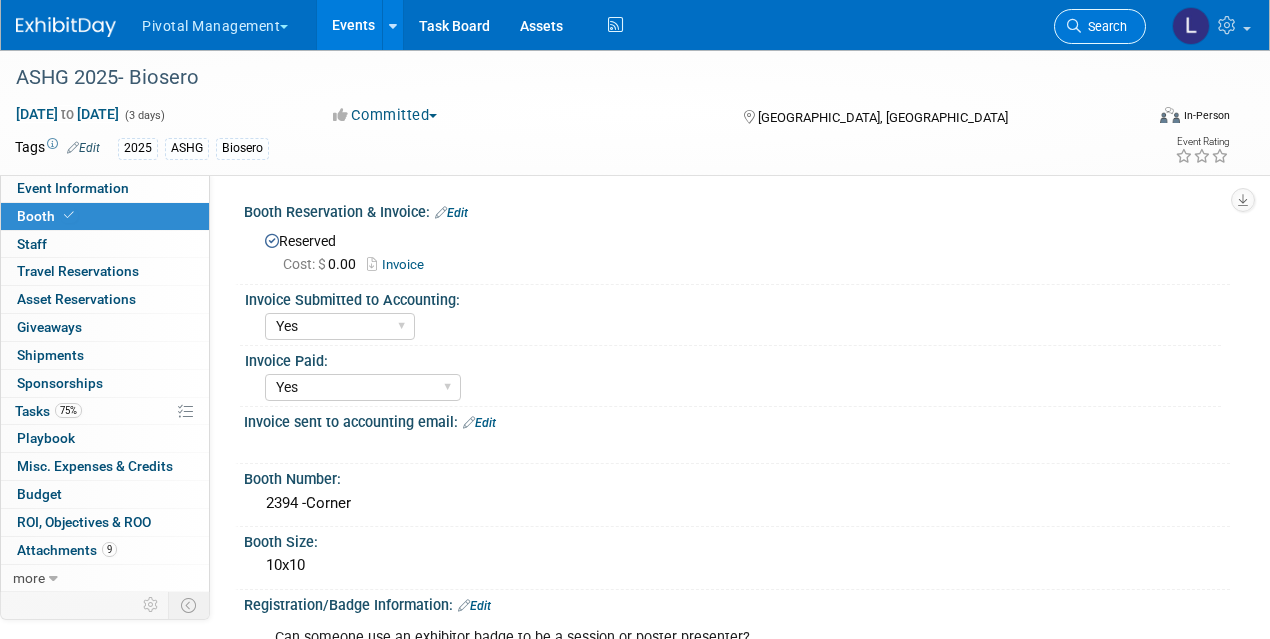 click on "Search" at bounding box center (1104, 26) 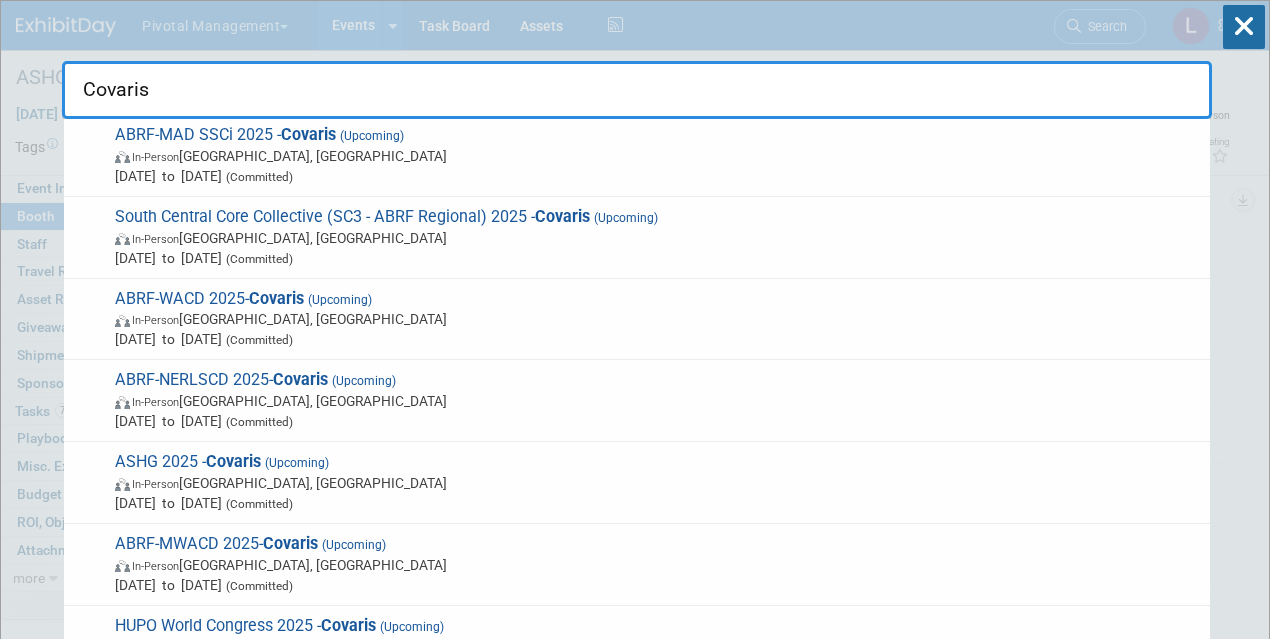 scroll, scrollTop: 0, scrollLeft: 0, axis: both 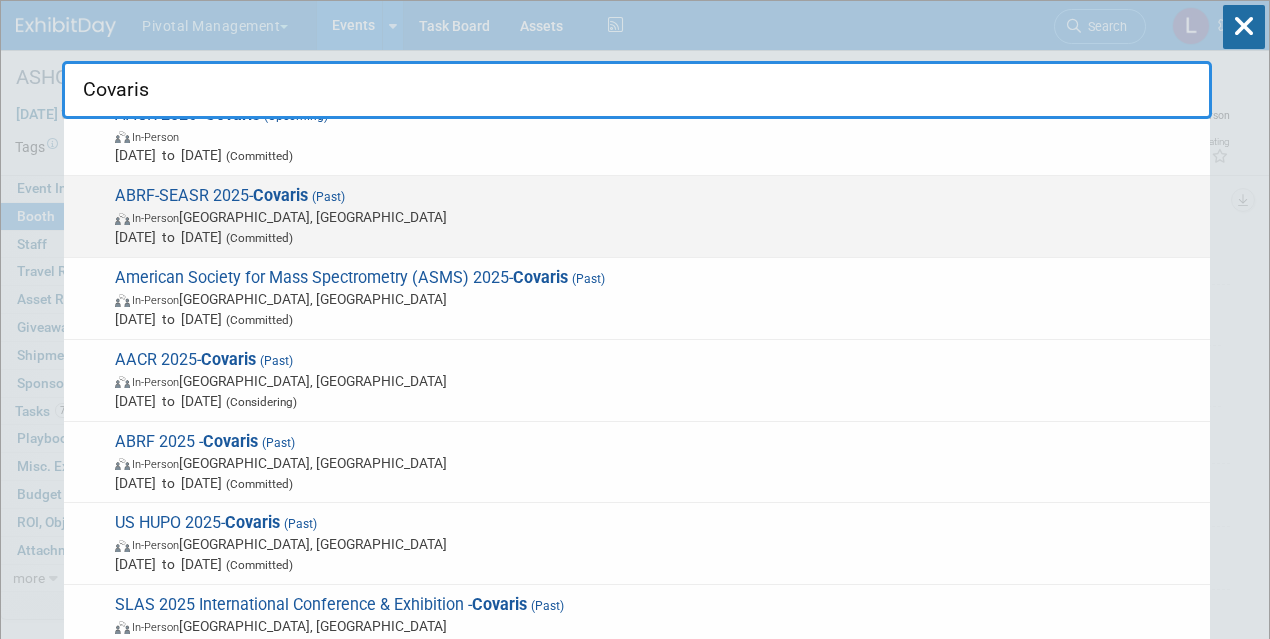 type on "Covaris" 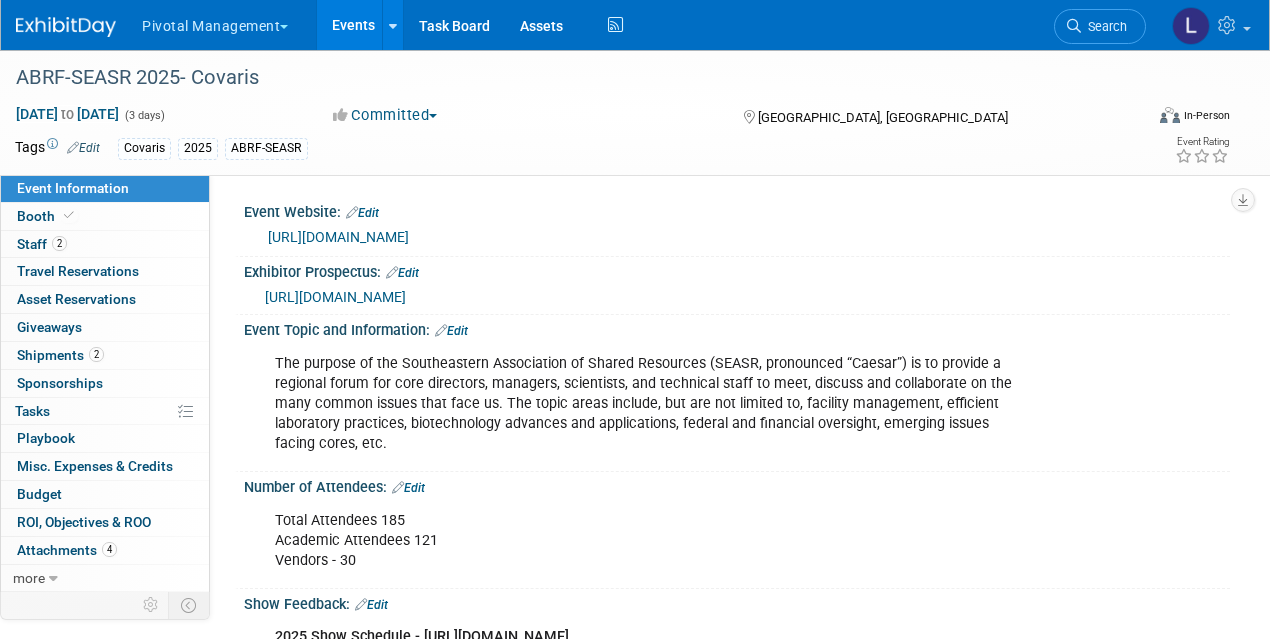 scroll, scrollTop: 0, scrollLeft: 0, axis: both 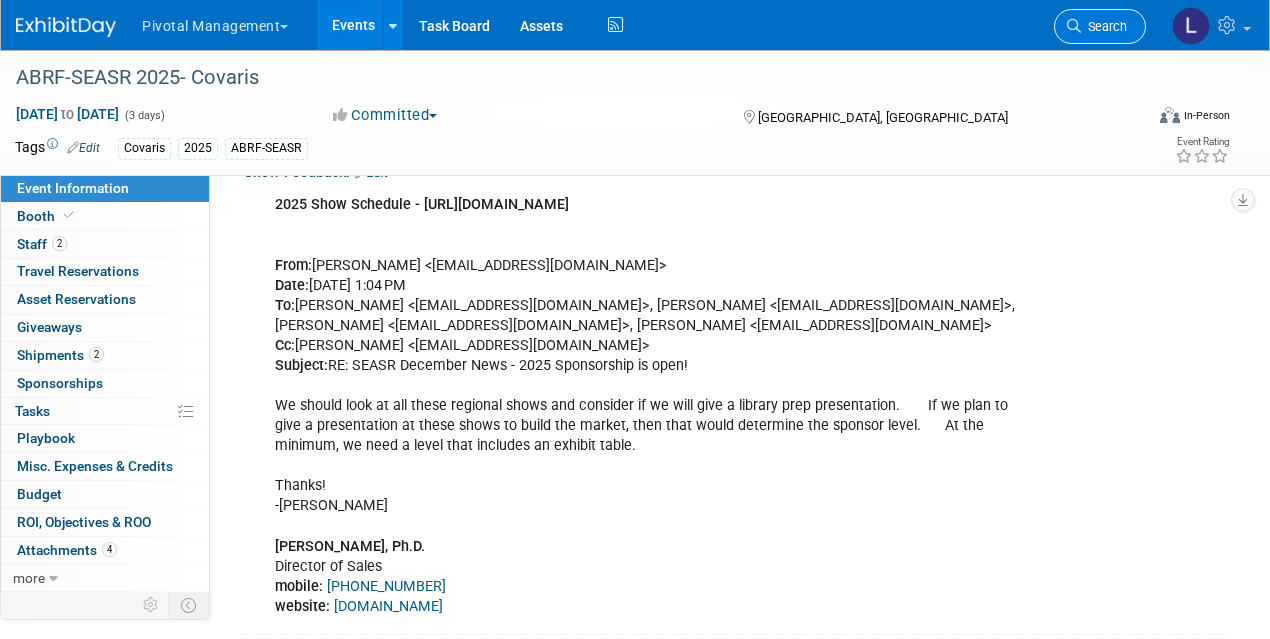 click on "Search" at bounding box center [1100, 26] 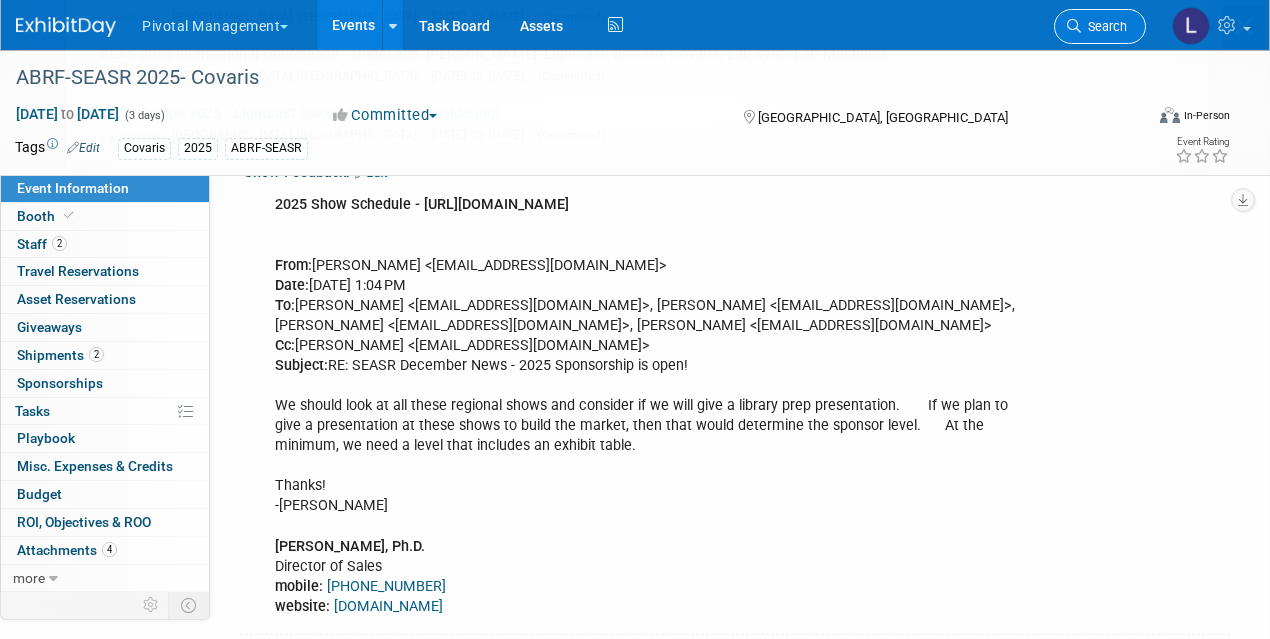 scroll, scrollTop: 0, scrollLeft: 0, axis: both 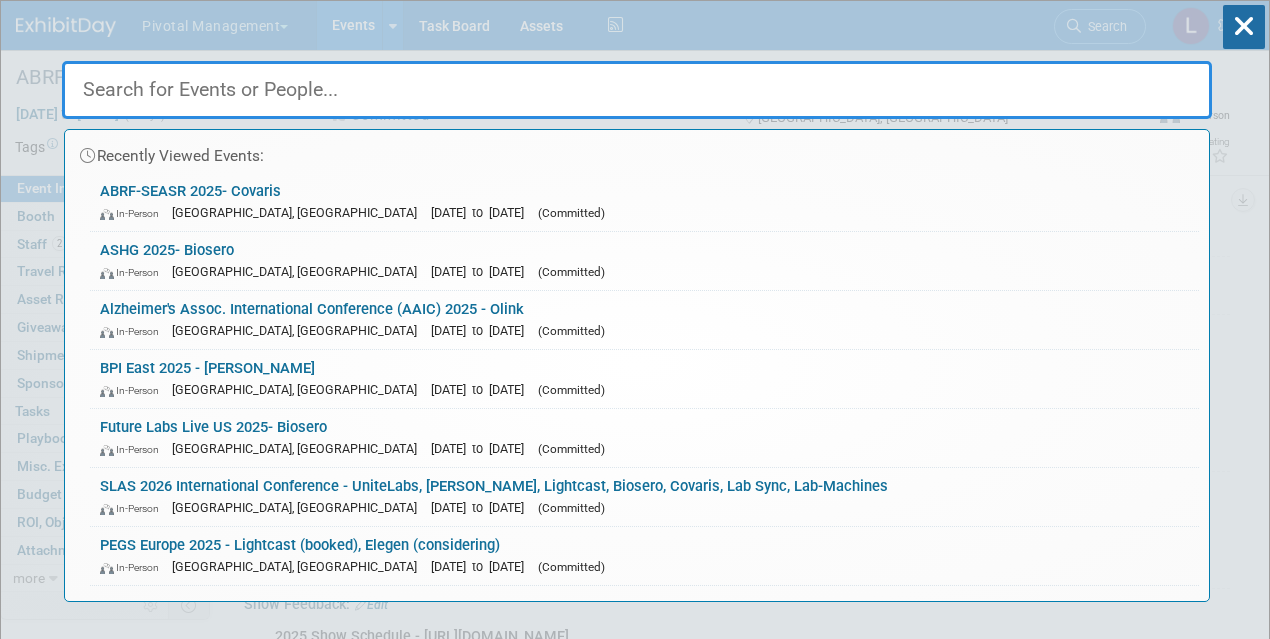 click on "Recently Viewed Events:
ABRF-SEASR 2025- Covaris
In-Person
Tampa, FL
Jun 18, 2025  to  Jun 20, 2025
(Committed)
ASHG 2025- Biosero
In-Person
Boston, MA
Oct 15, 2025  to  Oct 17, 2025
(Committed)
Alzheimer's Assoc. International Conference (AAIC) 2025 - Olink
In-Person
Toronto, Canada
Jul 27, 2025  to  Jul 31, 2025
(Committed)
BPI East 2025 - Asimov
In-Person
Boston, MA
Sep 16, 2025  to  Sep 18, 2025
(Committed)
Future Labs Live US 2025- Biosero
In-Person
Philadelphia, PA
Oct 15, 2025  to  Oct 16, 2025
(Committed)
SLAS 2026 International Conference - UniteLabs, Titian, Lightcast, Biosero, Covaris, Lab Sync, Lab-Machines
In-Person
Boston, MA
Feb 9, 2026  to  Feb 11, 2026
(Committed)
PEGS Europe 2025 - Lightcast (booked), Elegen (considering)
In-Person
Lisboa, Portugal" at bounding box center (637, 301) 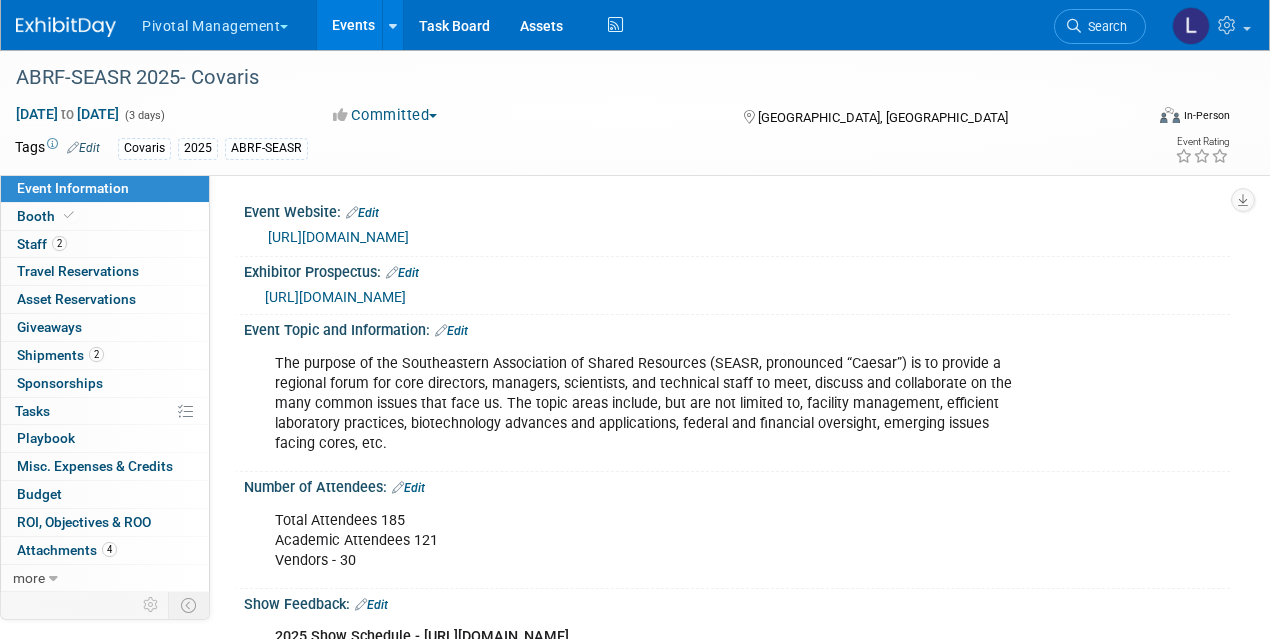 click on "Events" at bounding box center [353, 25] 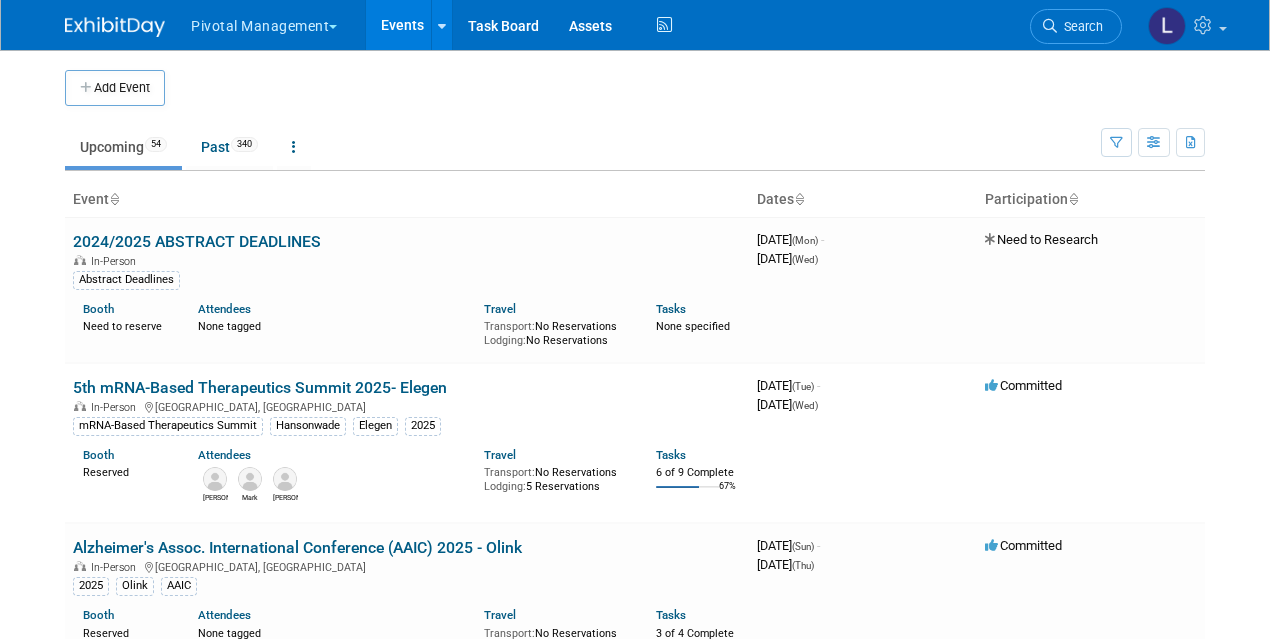 scroll, scrollTop: 0, scrollLeft: 0, axis: both 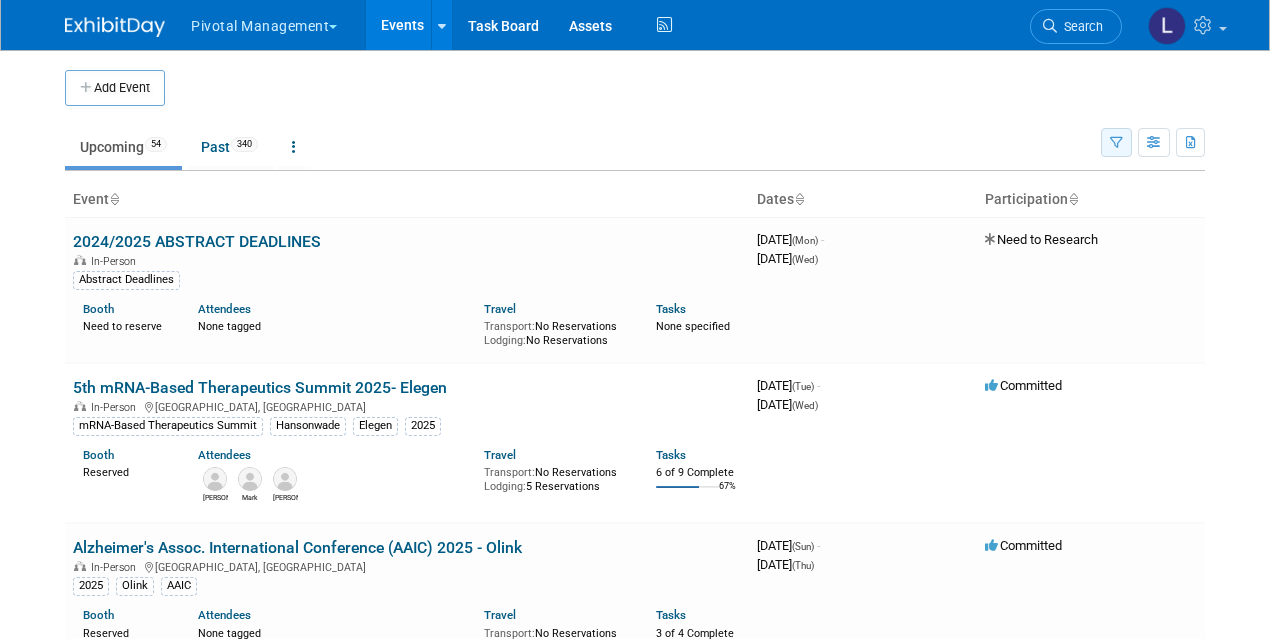 click at bounding box center [1116, 143] 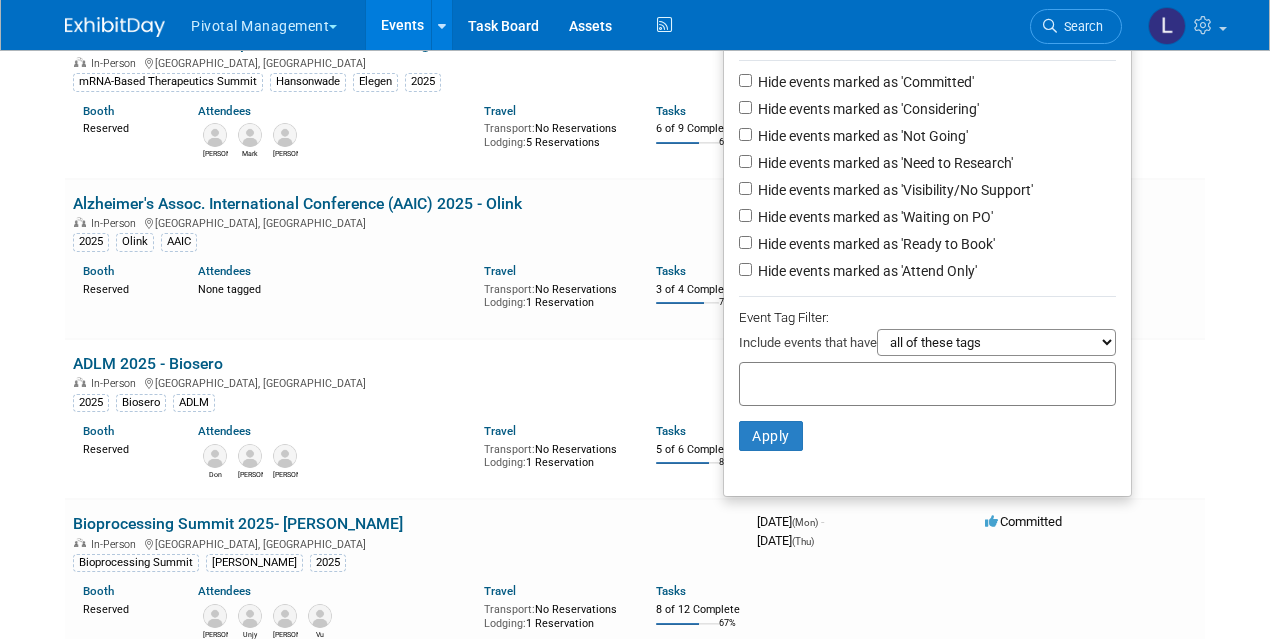 scroll, scrollTop: 408, scrollLeft: 0, axis: vertical 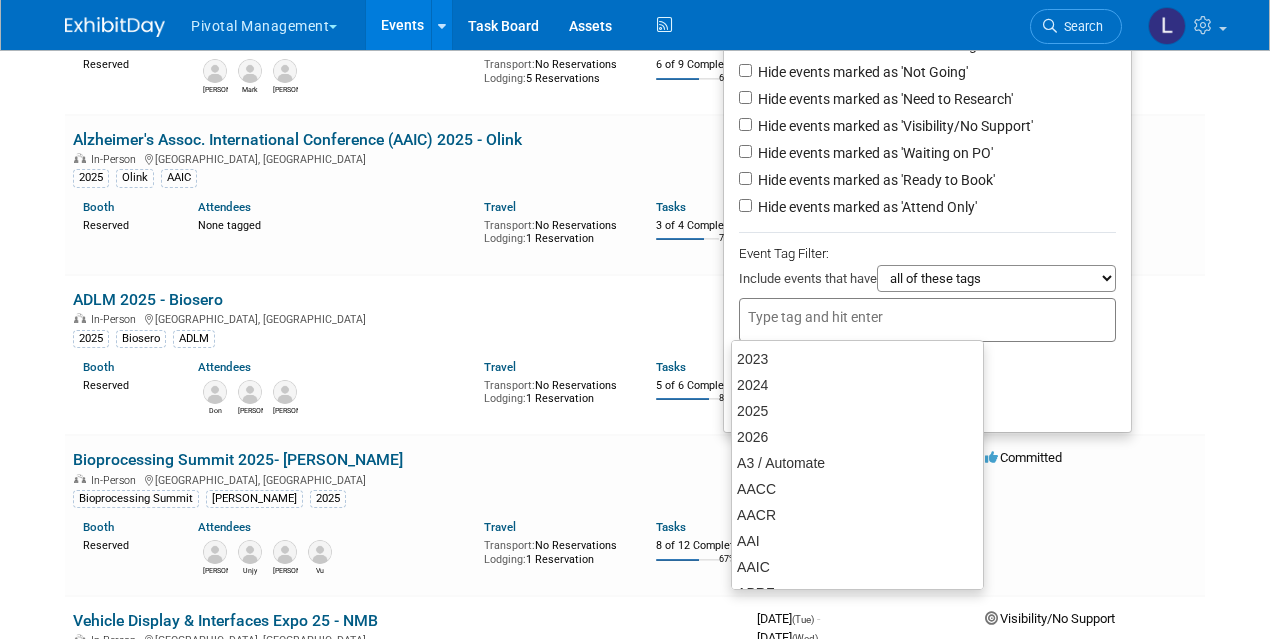 click at bounding box center (828, 317) 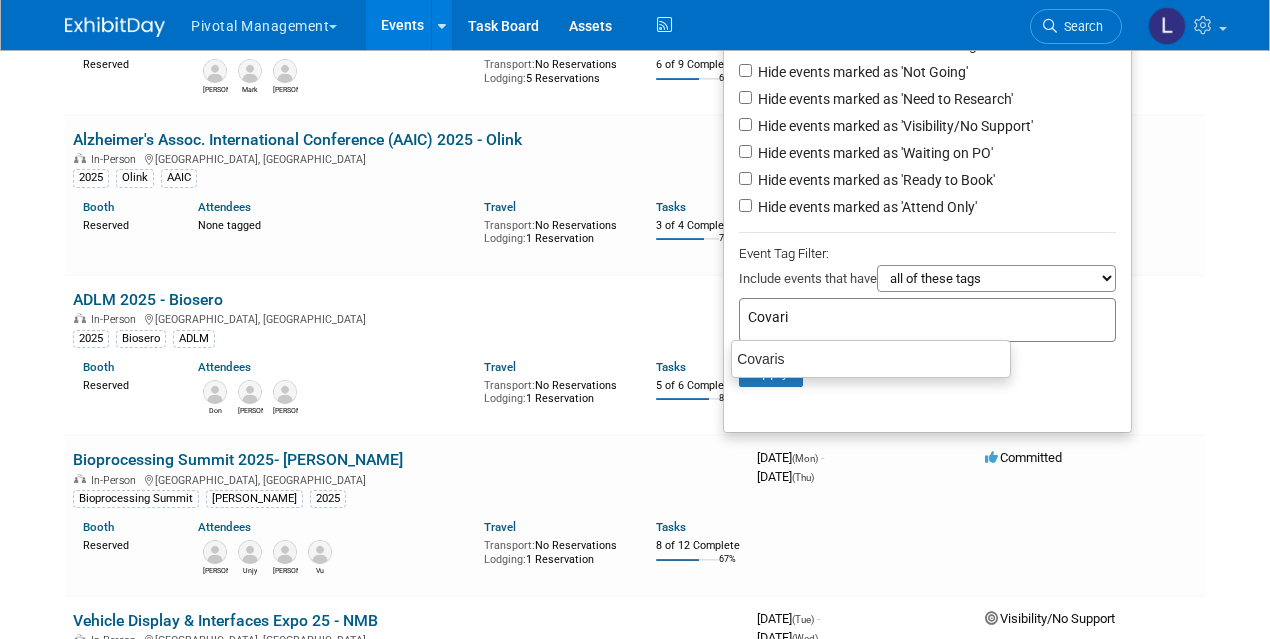 type on "Covaris" 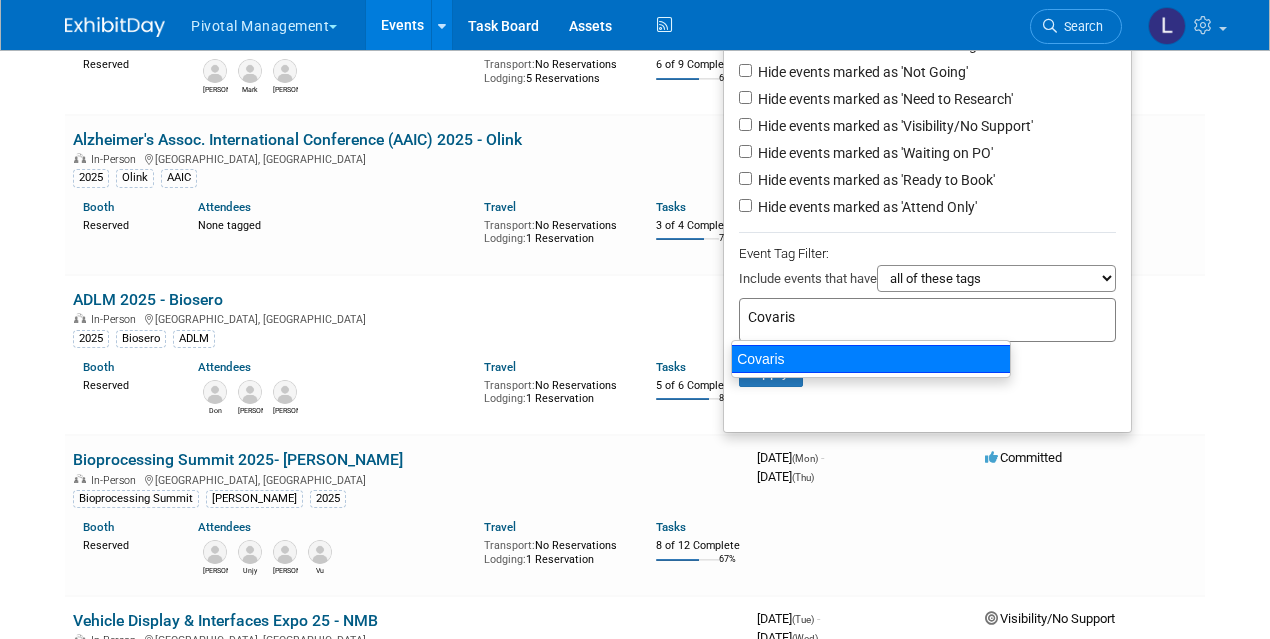 click on "Covaris" at bounding box center [871, 359] 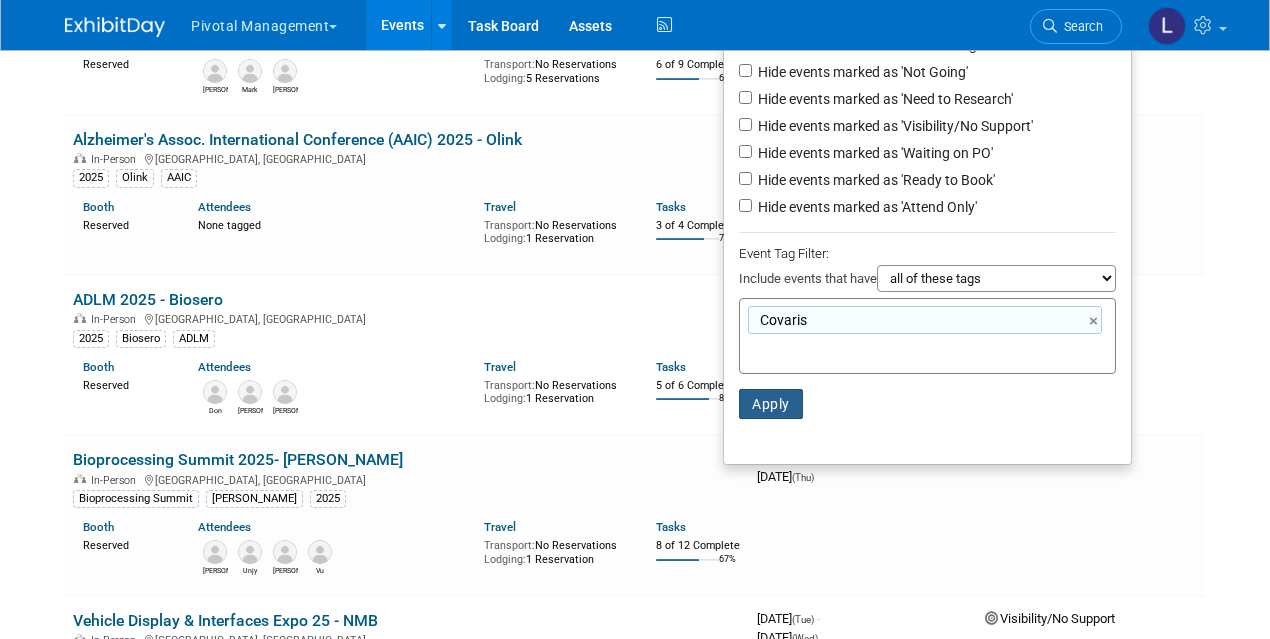 click on "Apply" at bounding box center [771, 404] 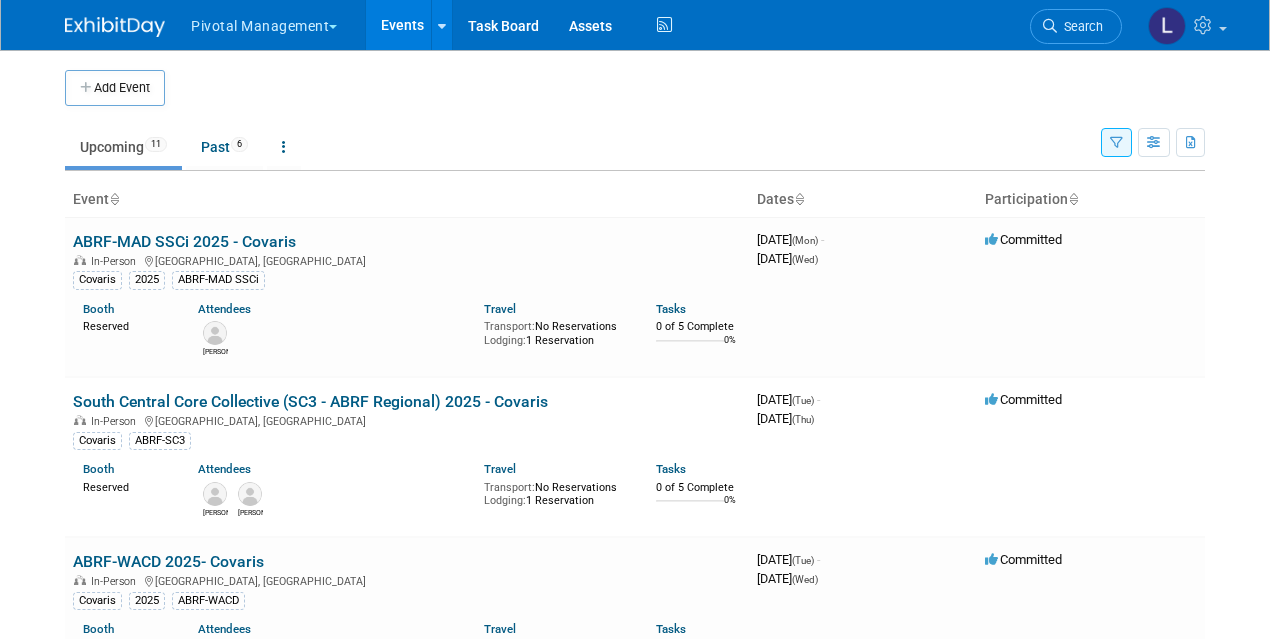 scroll, scrollTop: 0, scrollLeft: 0, axis: both 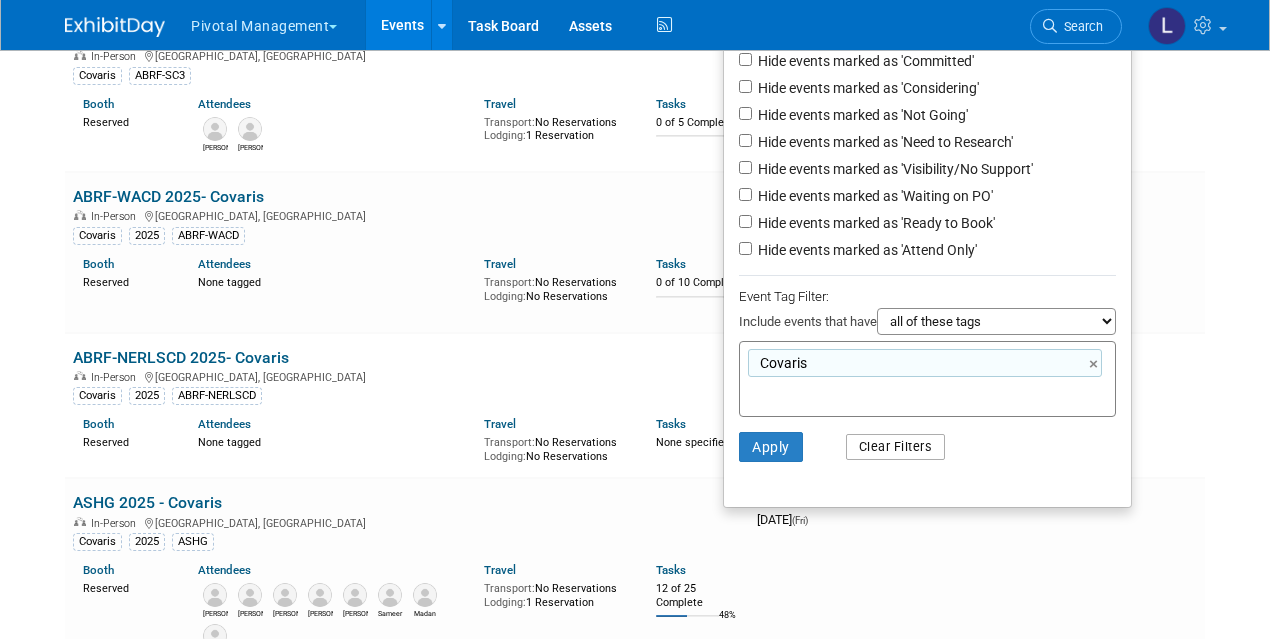 click on "Clear Filters" at bounding box center (896, 447) 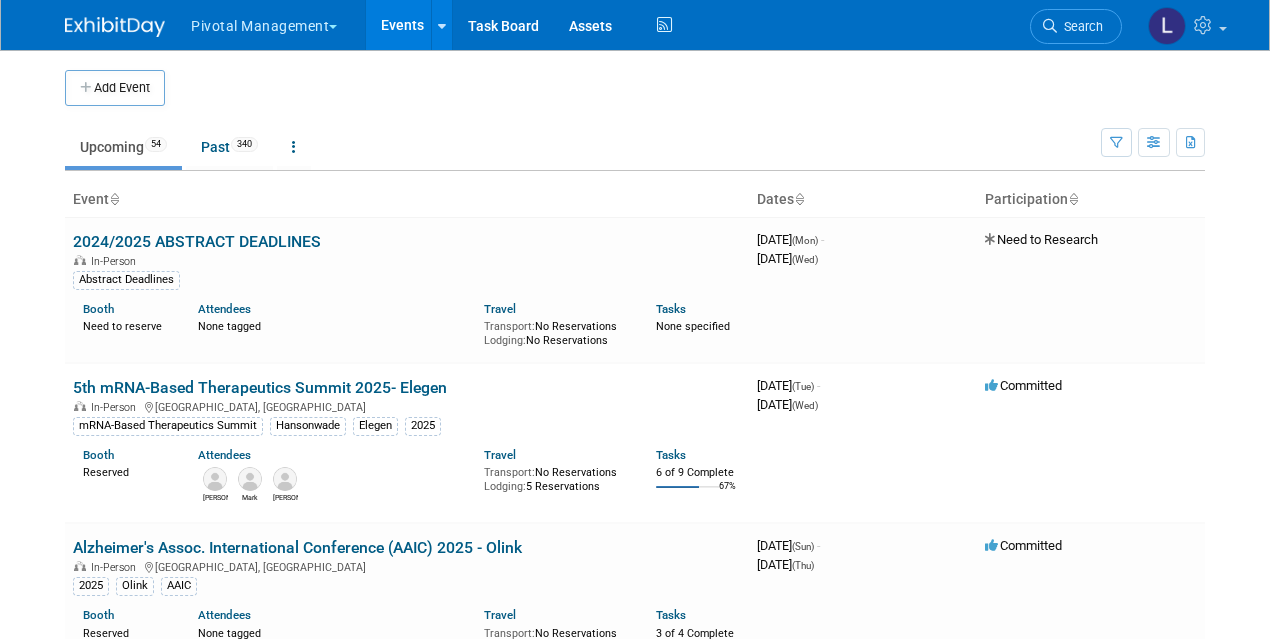 scroll, scrollTop: 0, scrollLeft: 0, axis: both 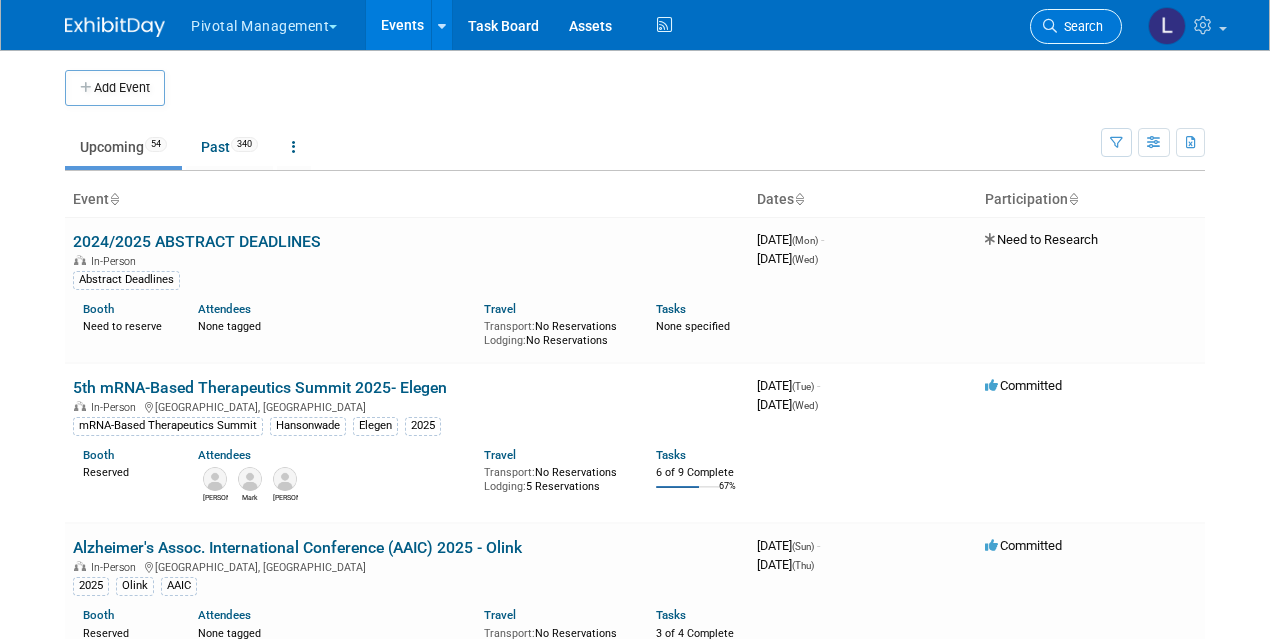 click on "Search" at bounding box center [1076, 26] 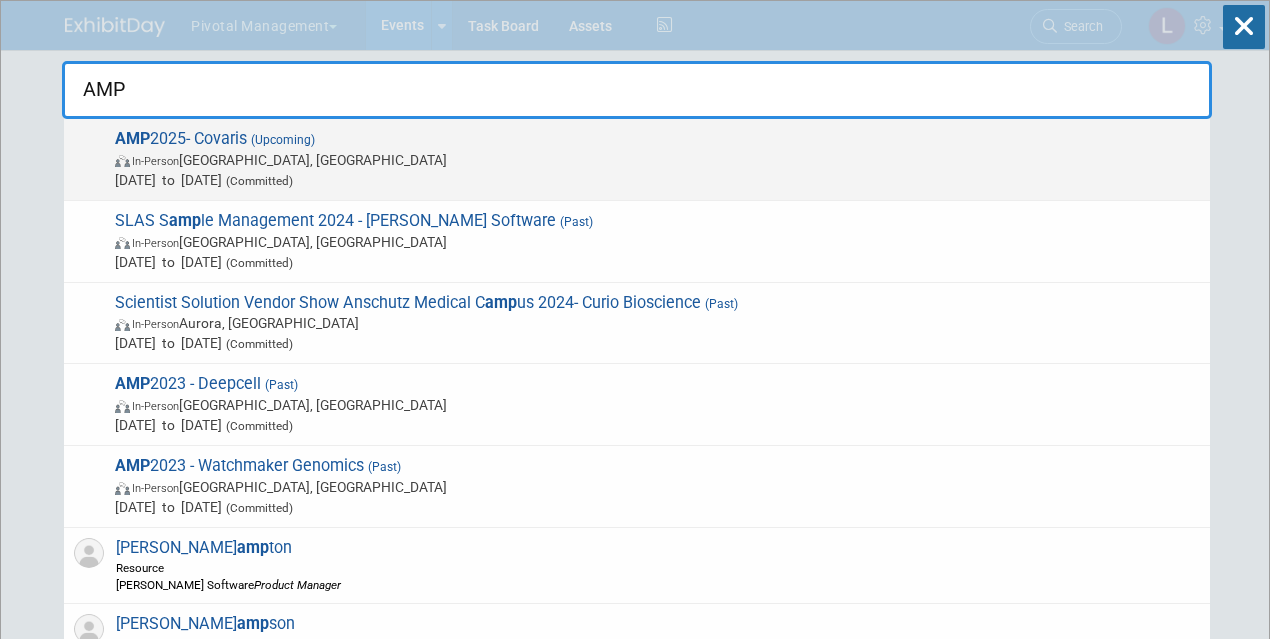 type on "AMP" 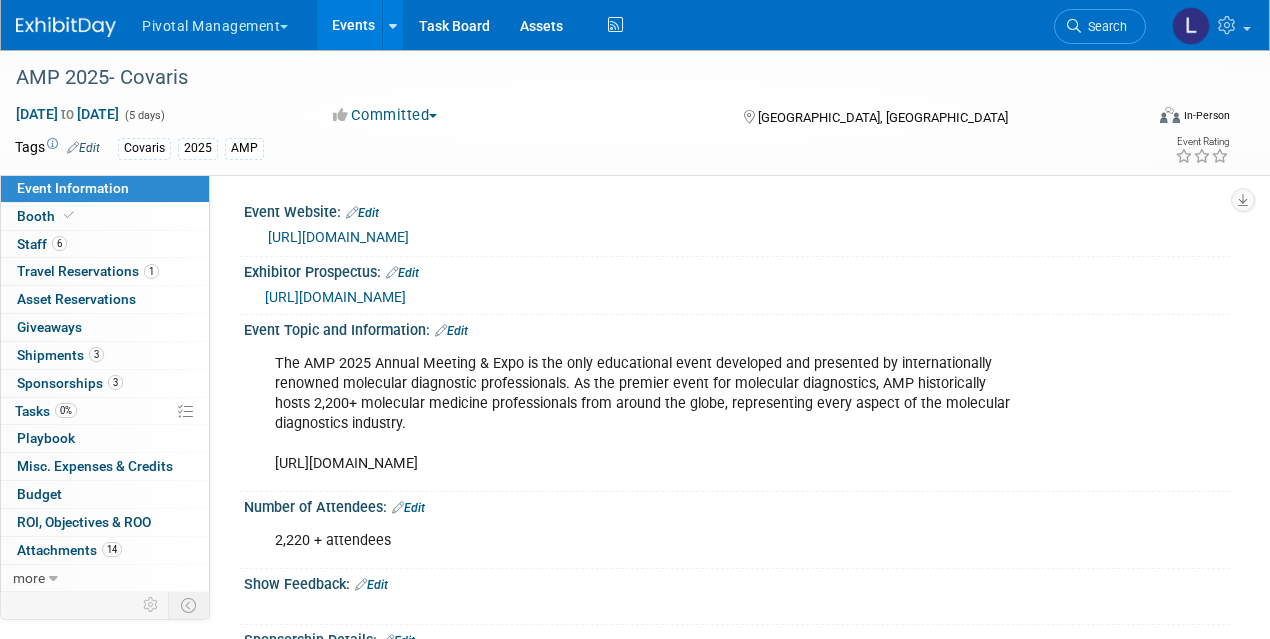 scroll, scrollTop: 0, scrollLeft: 0, axis: both 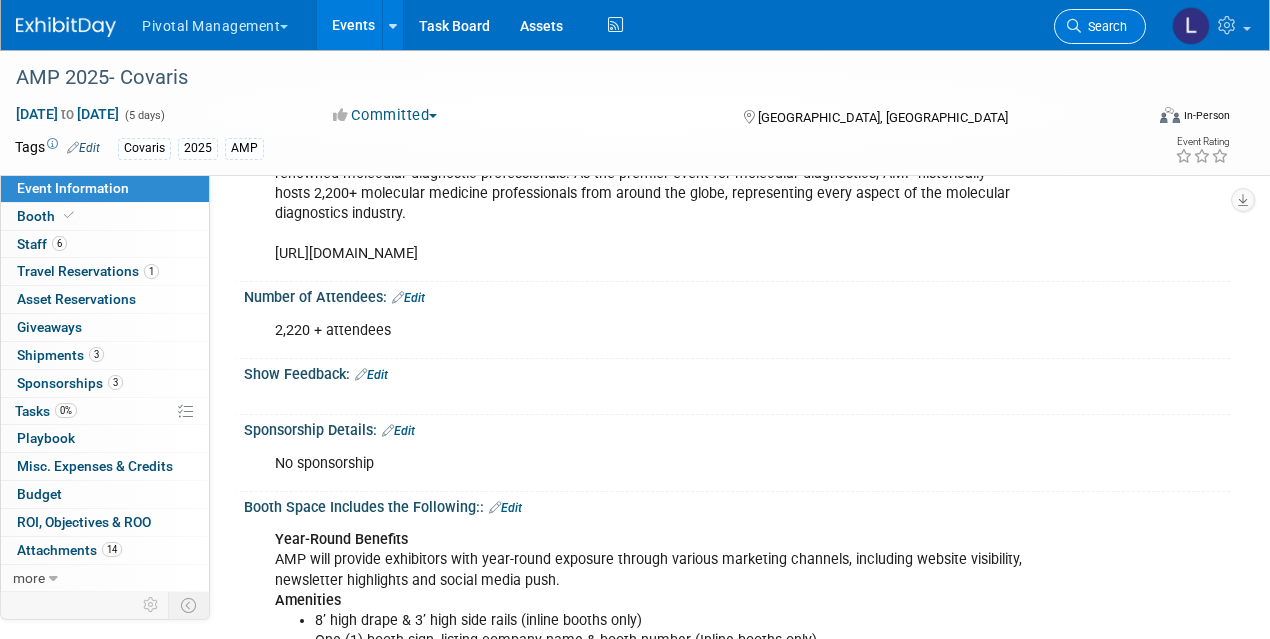 click on "Search" at bounding box center [1104, 26] 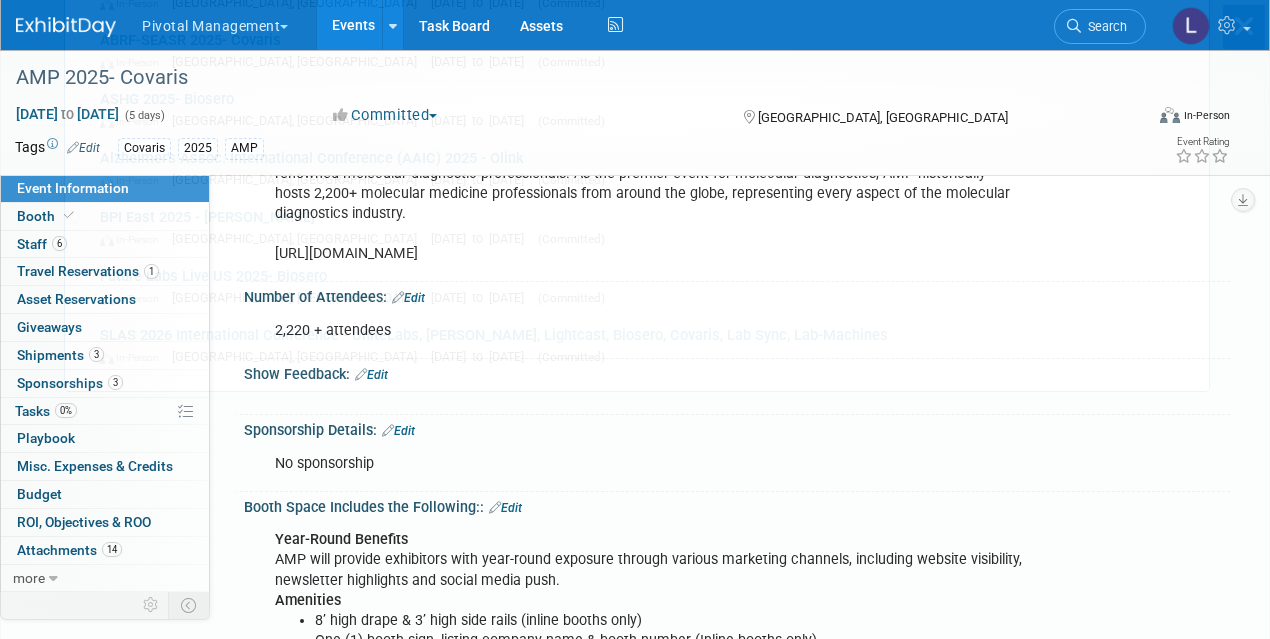 scroll, scrollTop: 0, scrollLeft: 0, axis: both 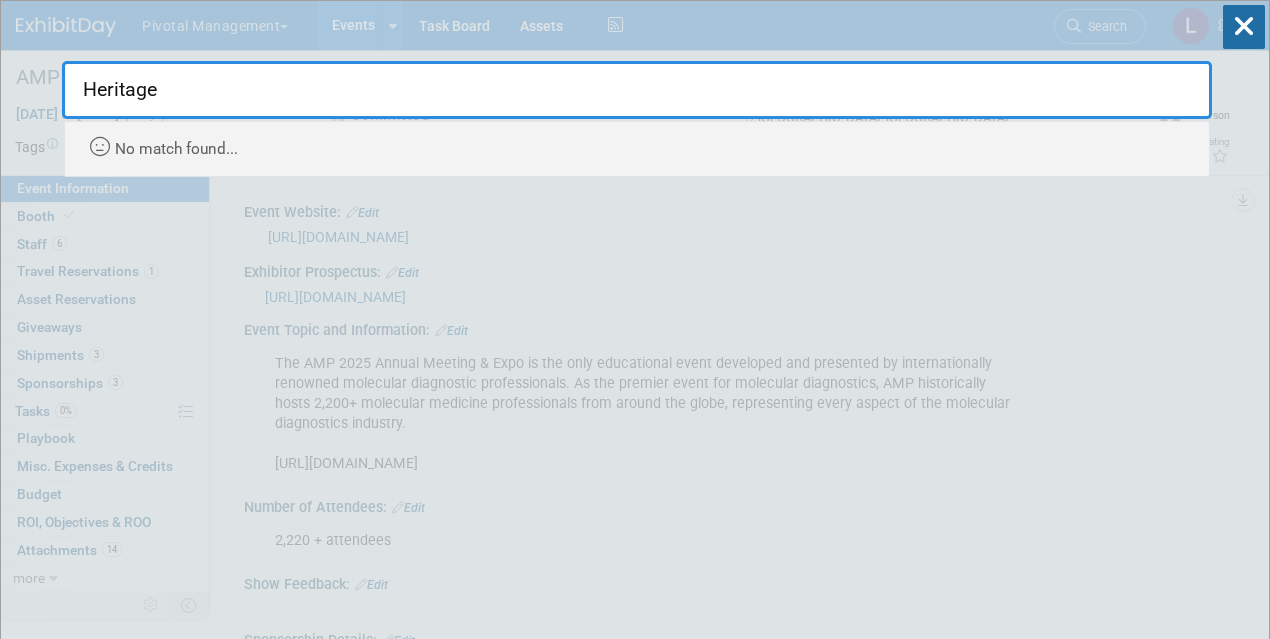 drag, startPoint x: 203, startPoint y: 85, endPoint x: 15, endPoint y: 82, distance: 188.02394 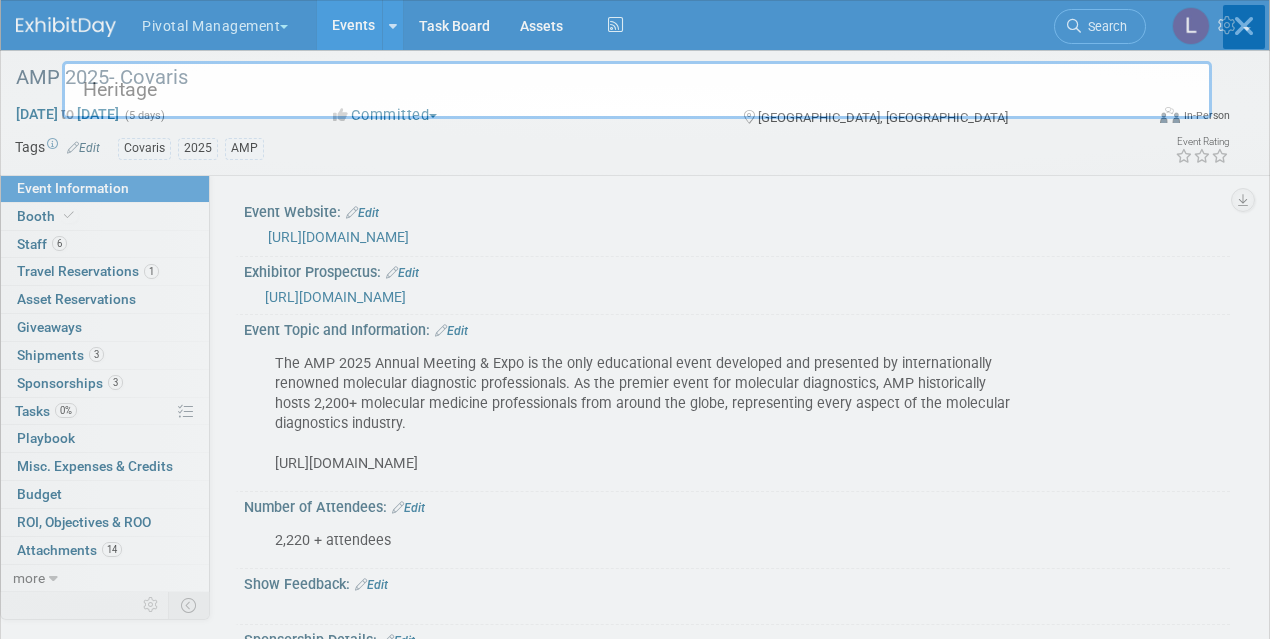 type on "S" 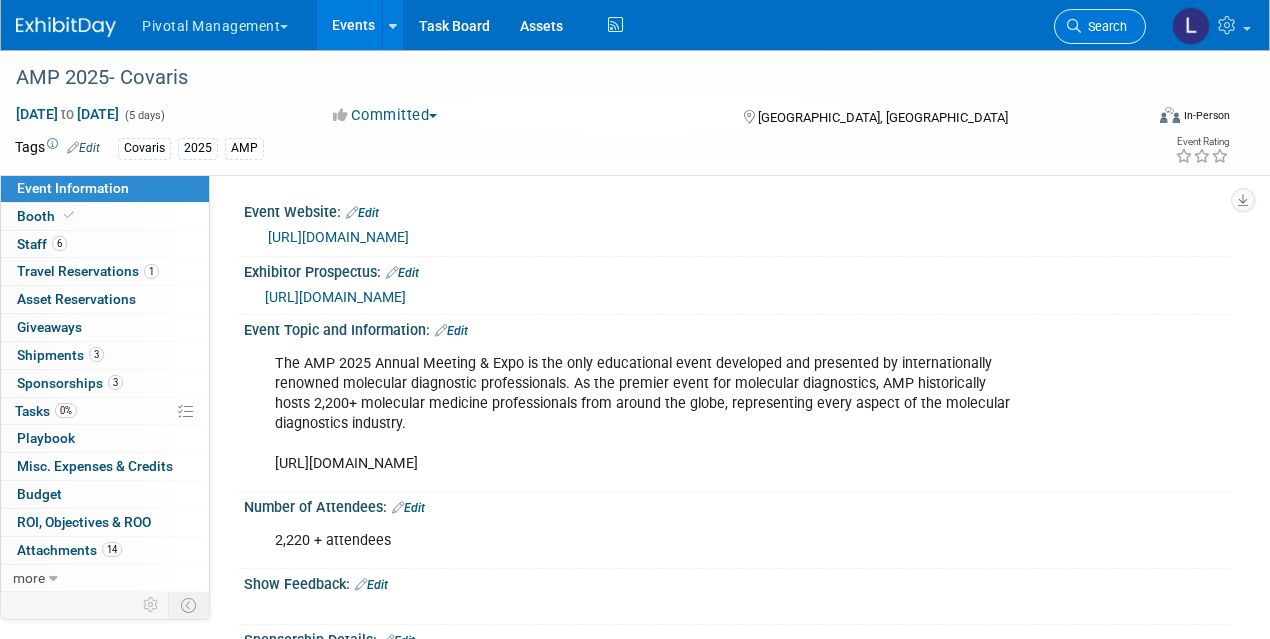 click on "Search" at bounding box center (1100, 26) 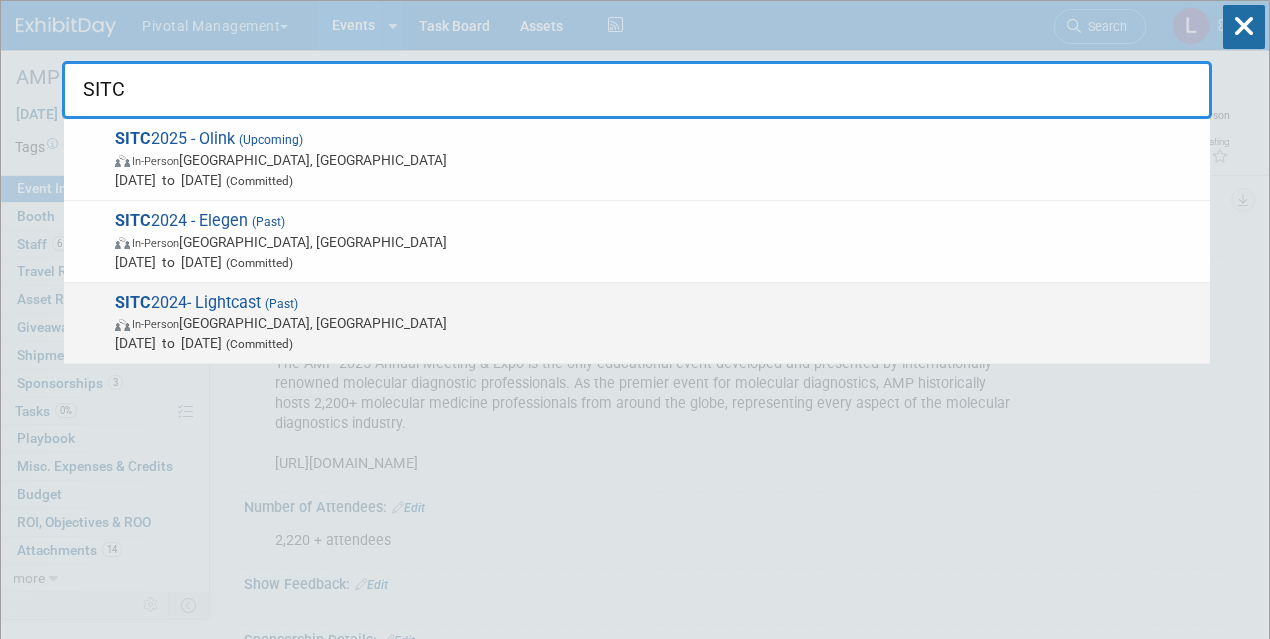 type on "SITC" 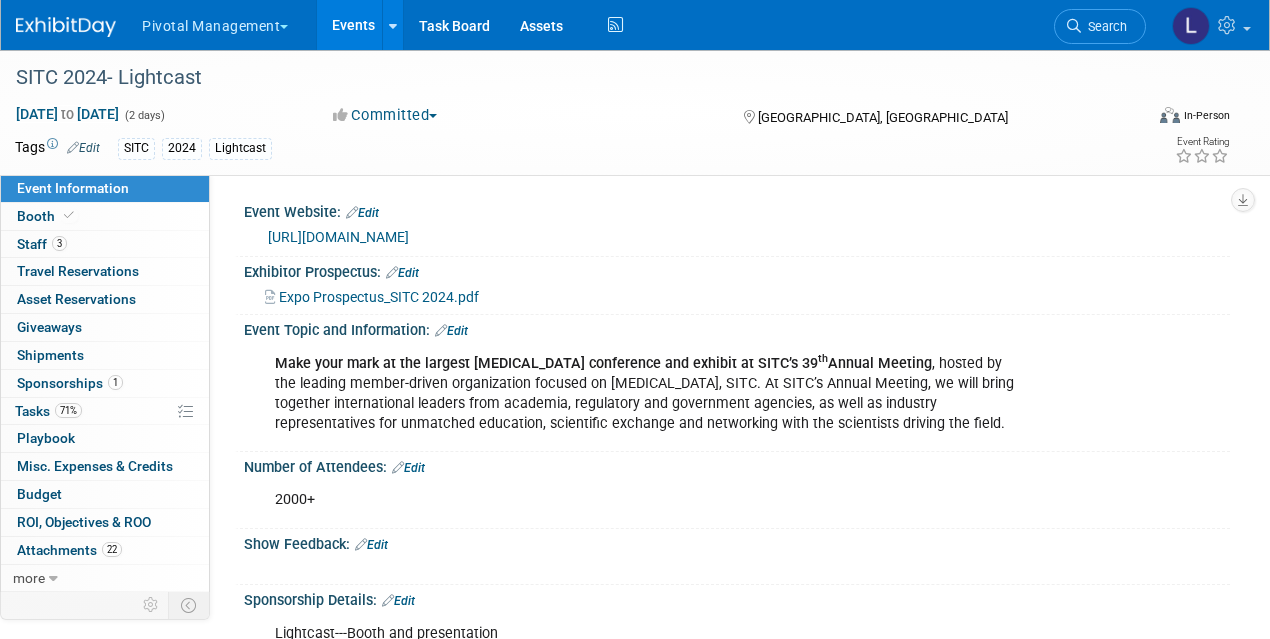 scroll, scrollTop: 0, scrollLeft: 0, axis: both 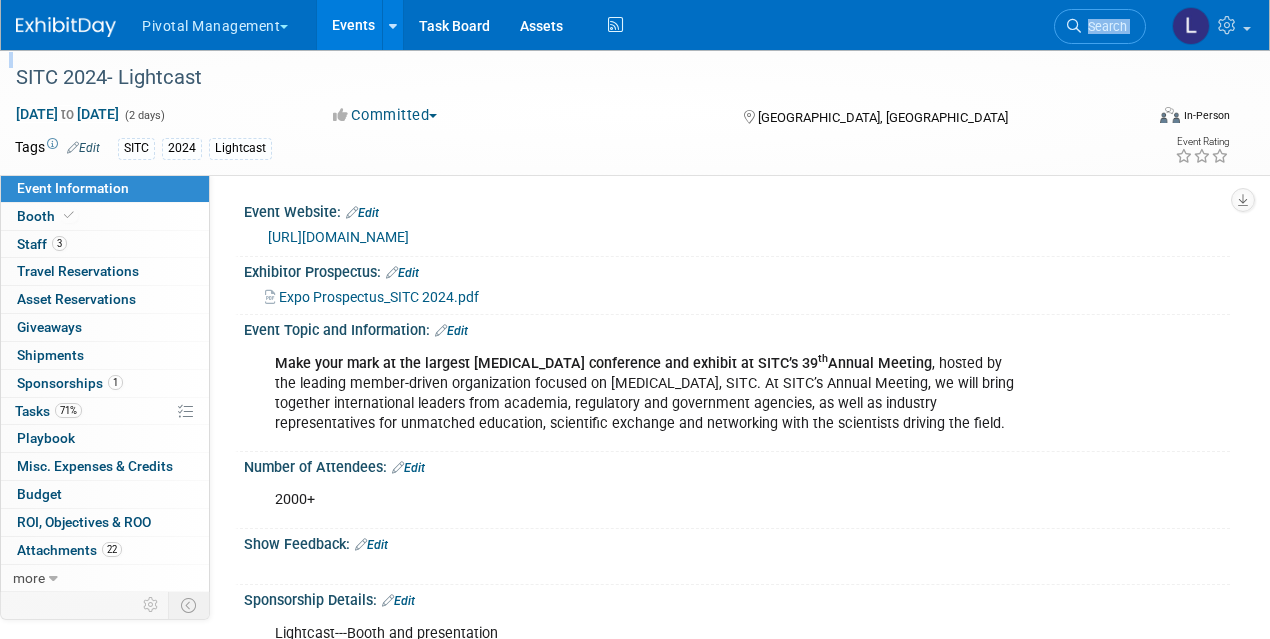 drag, startPoint x: 1269, startPoint y: 36, endPoint x: 1268, endPoint y: 97, distance: 61.008198 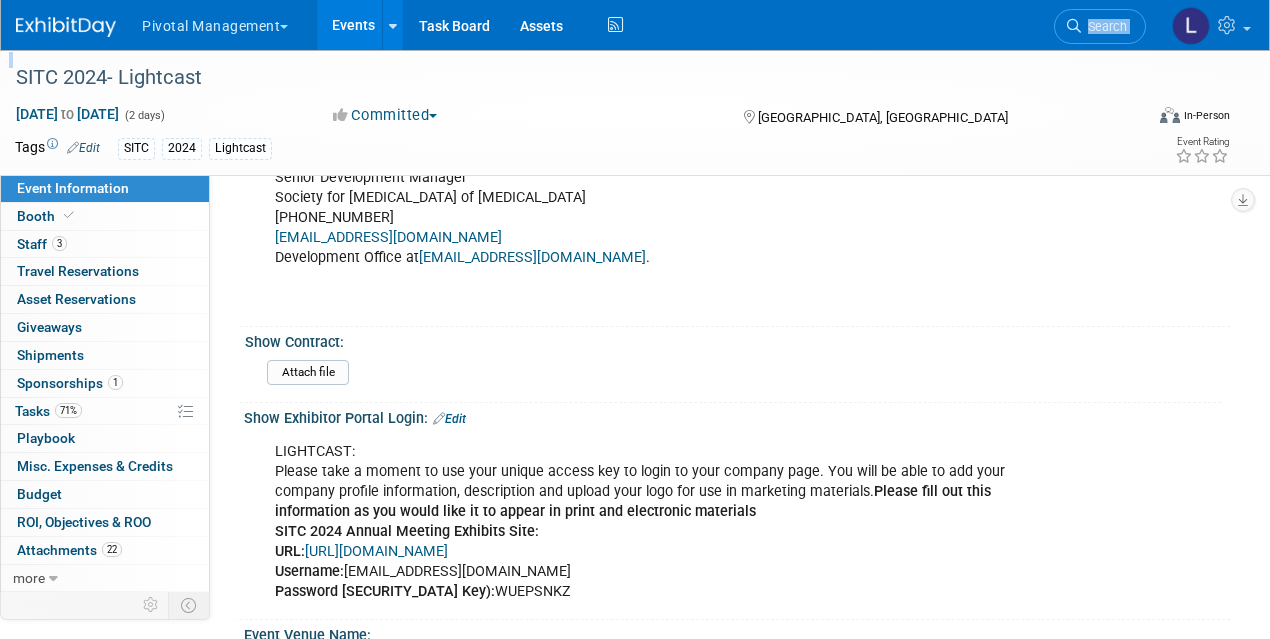 scroll, scrollTop: 1831, scrollLeft: 0, axis: vertical 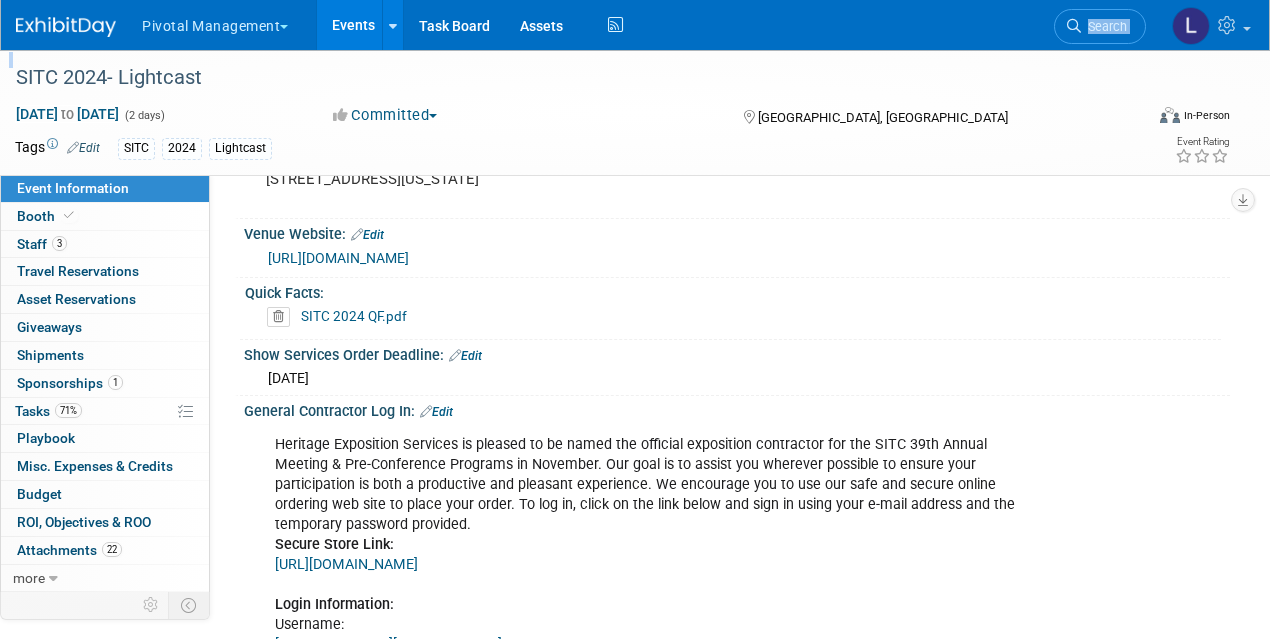 click on "[URL][DOMAIN_NAME]" at bounding box center [346, 564] 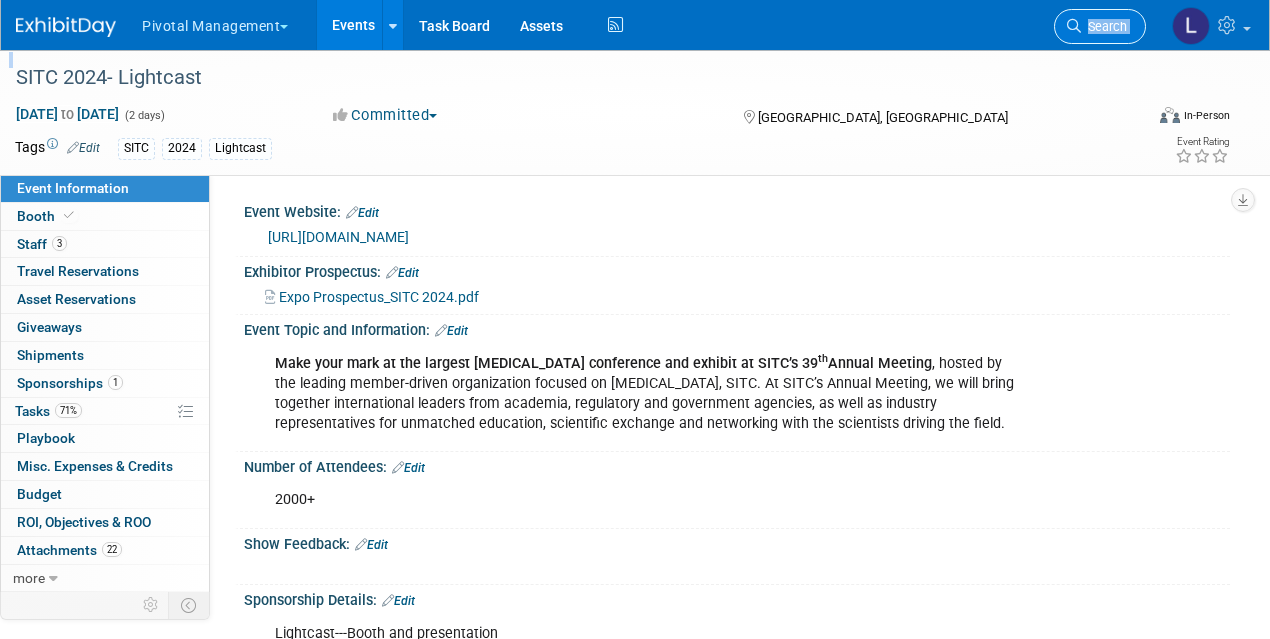 click on "Search" at bounding box center (1100, 26) 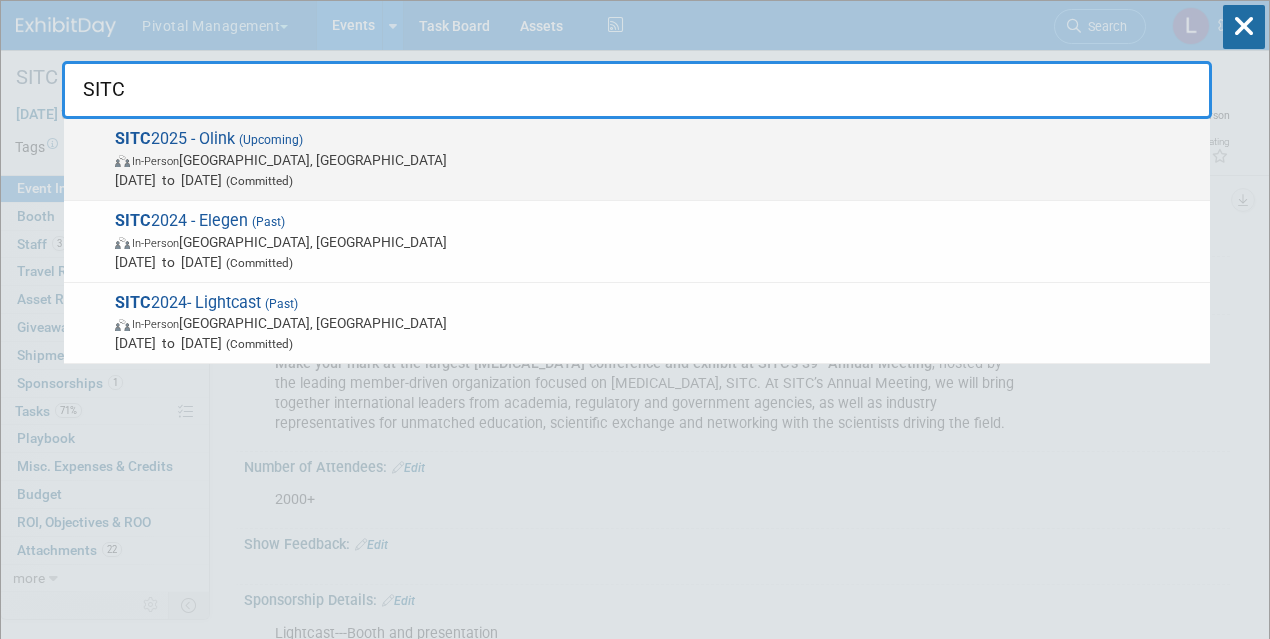 type on "SITC" 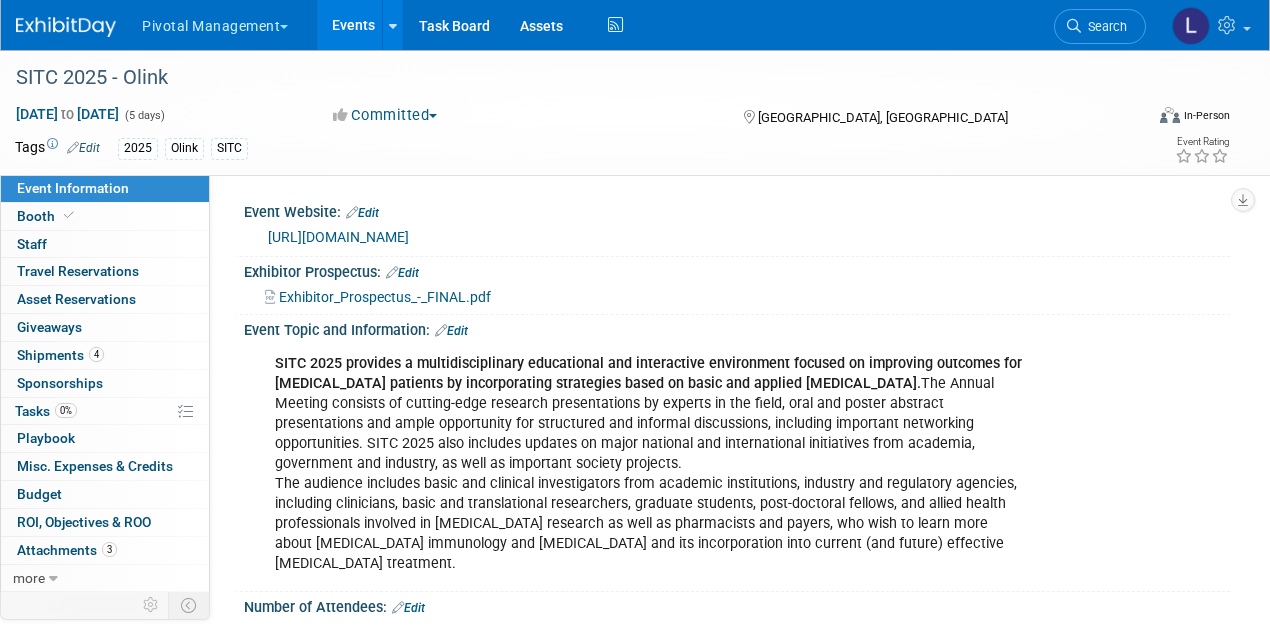 scroll, scrollTop: 0, scrollLeft: 0, axis: both 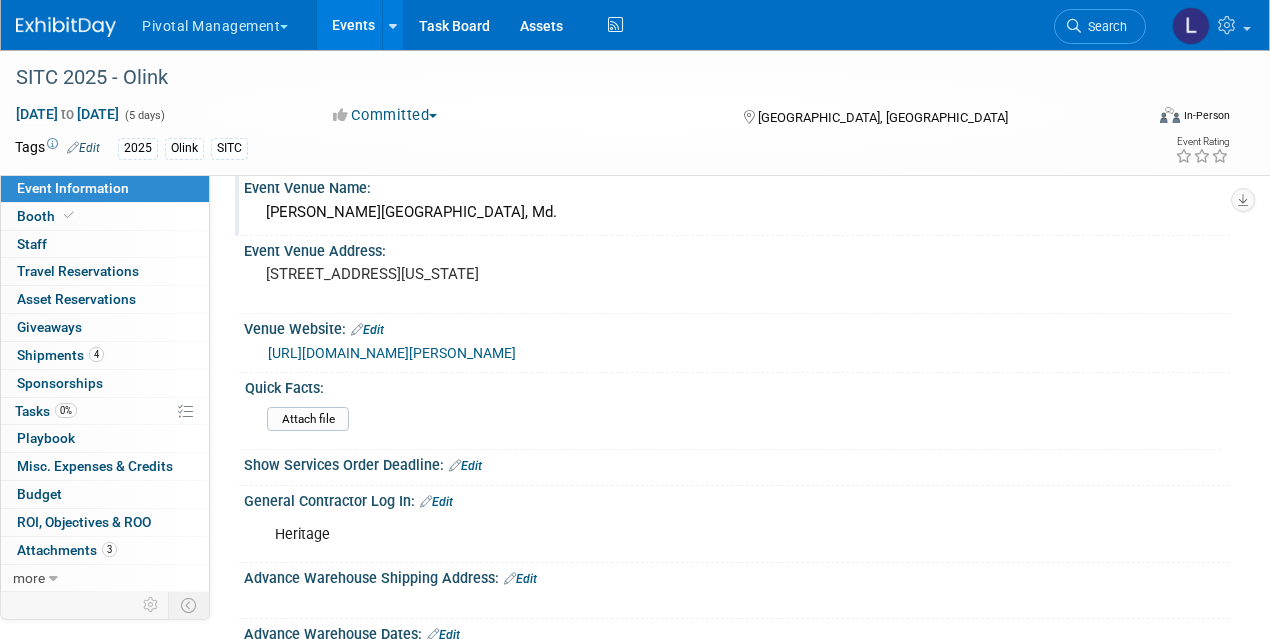 drag, startPoint x: 268, startPoint y: 207, endPoint x: 582, endPoint y: 208, distance: 314.0016 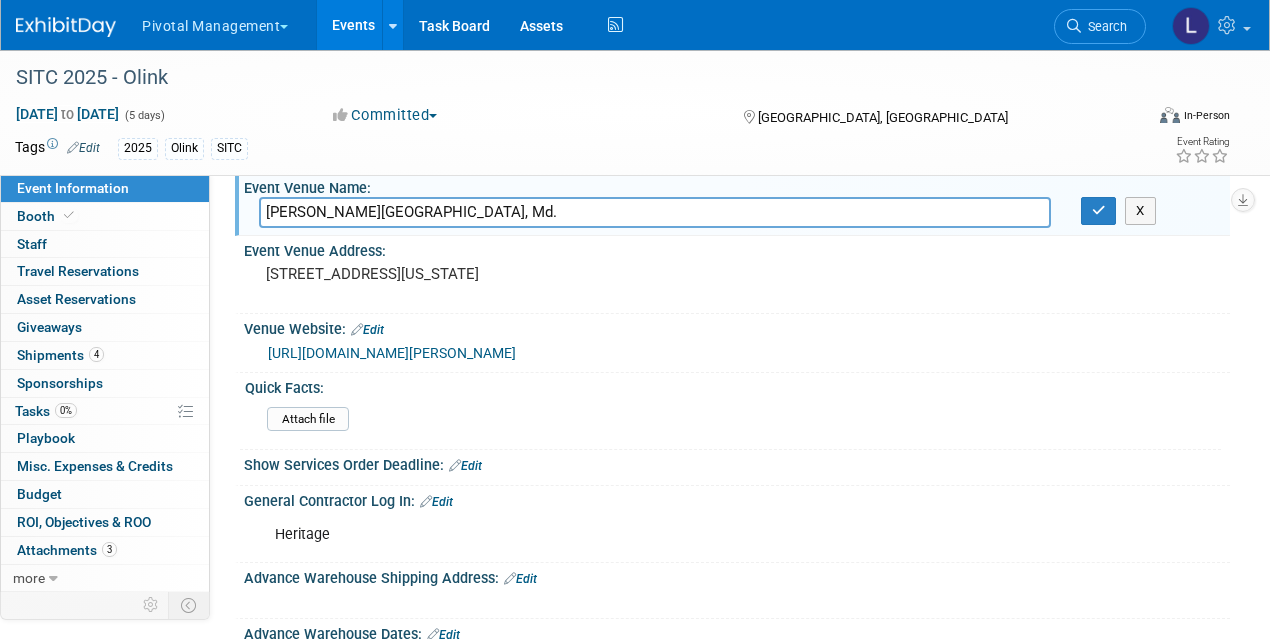 click on "Committed
Committed
Considering
Not Going
Need to Research
Visibility/No Support
Waiting on PO
Ready to Book
Attend Only" at bounding box center [518, 116] 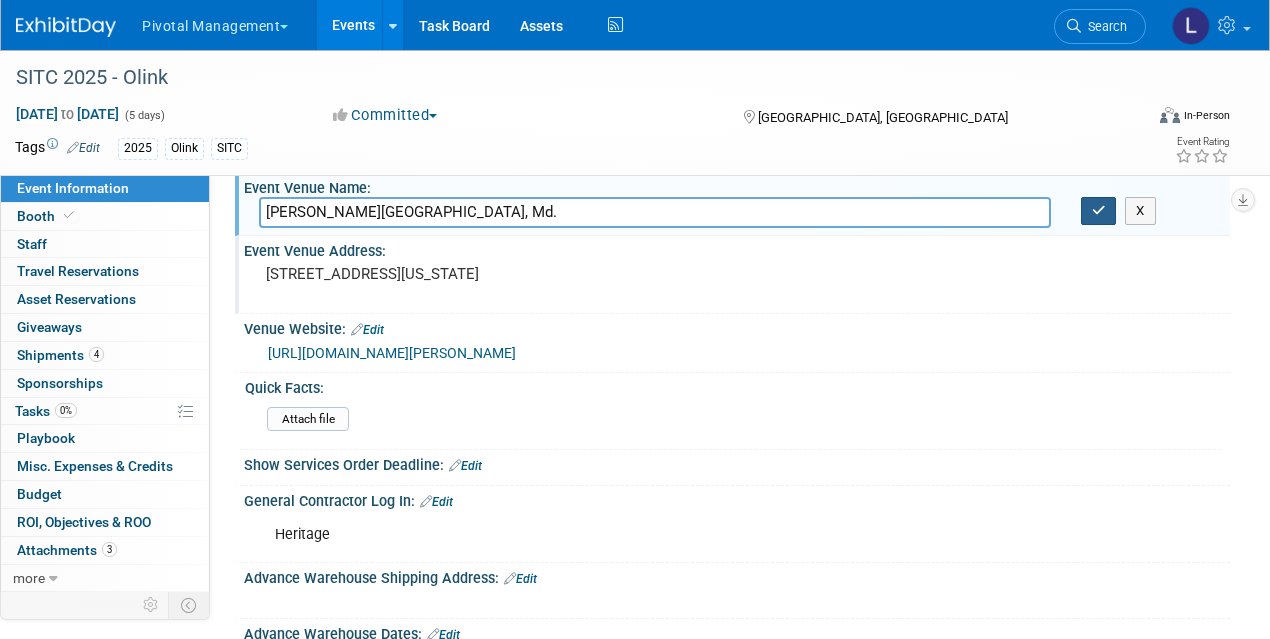 drag, startPoint x: 1112, startPoint y: 208, endPoint x: 777, endPoint y: 281, distance: 342.86148 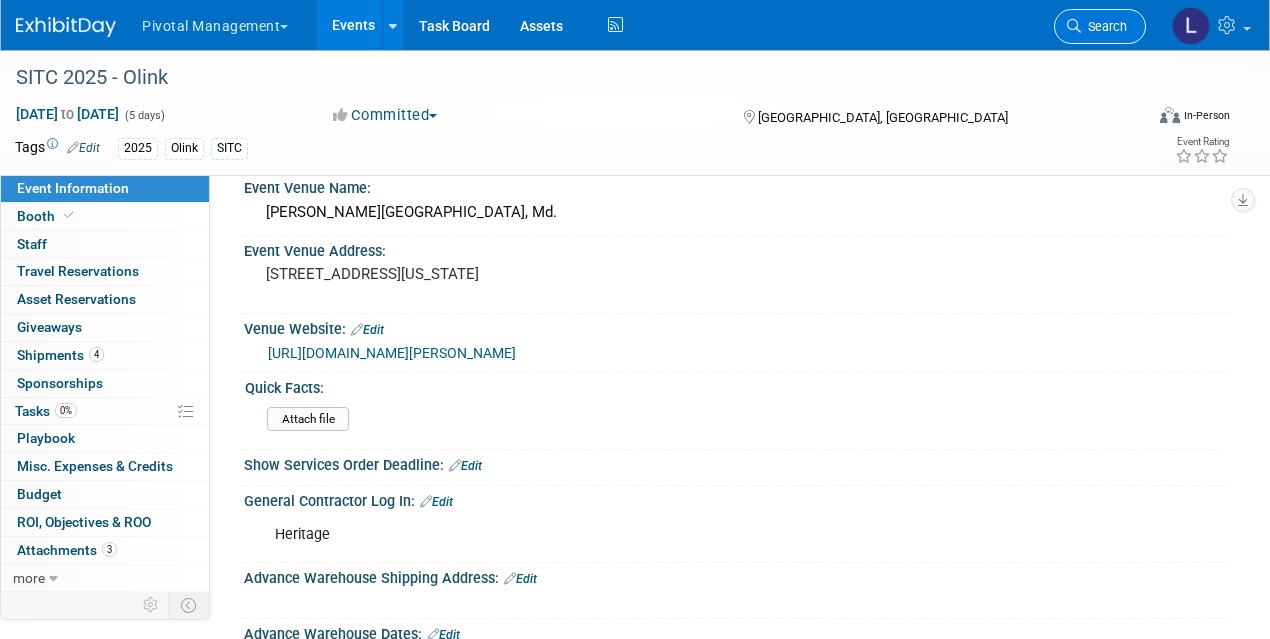 click on "Search" at bounding box center (1104, 26) 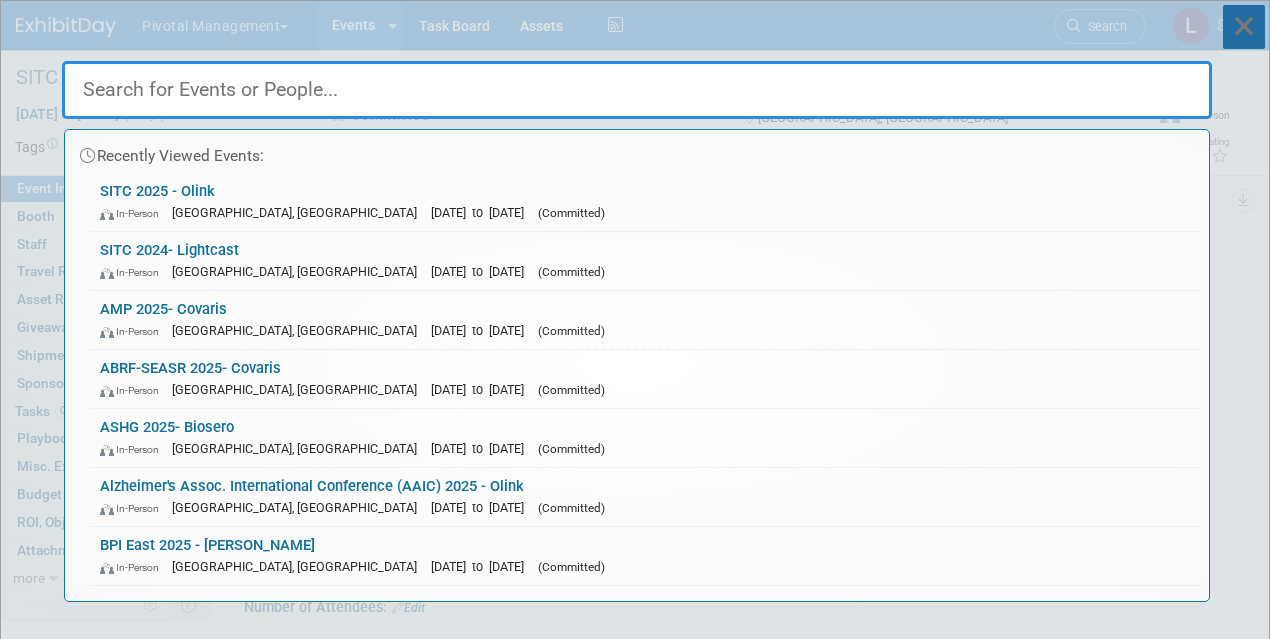 click at bounding box center [1244, 27] 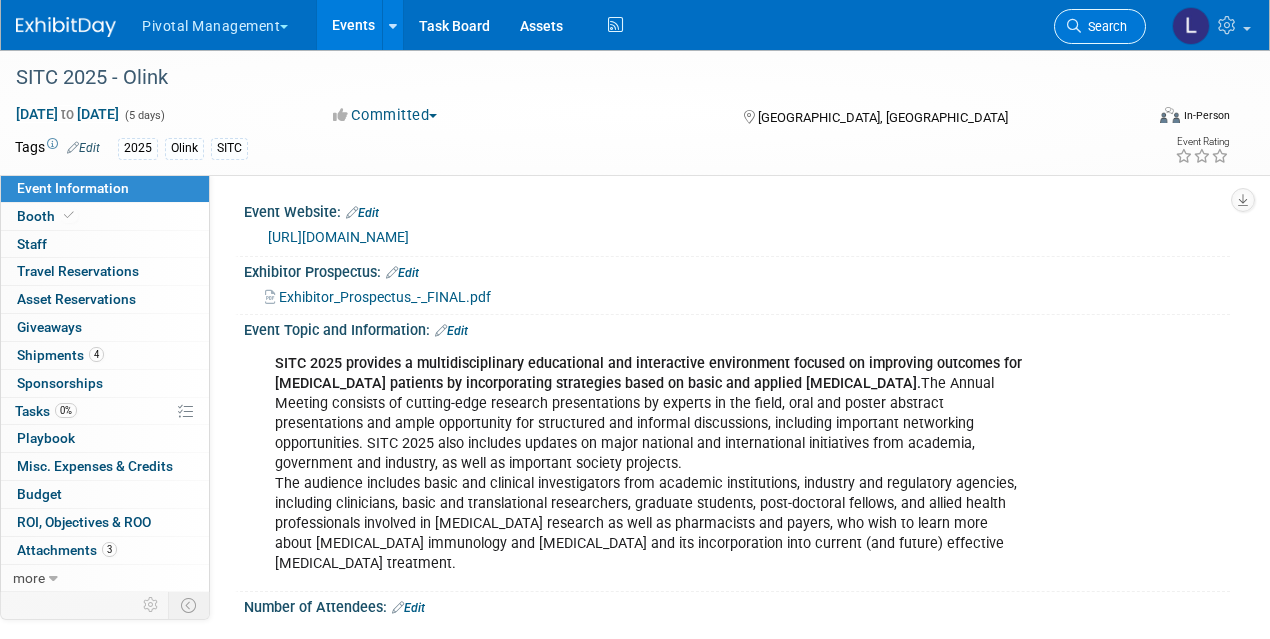 click on "Search" at bounding box center (1104, 26) 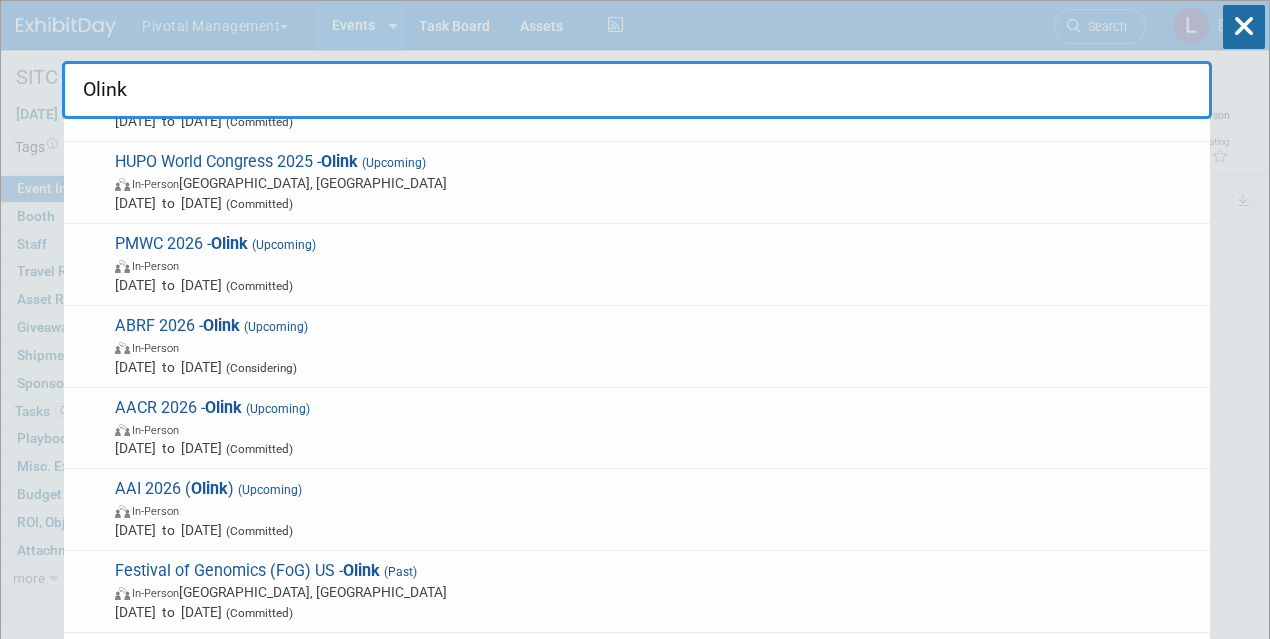 scroll, scrollTop: 218, scrollLeft: 0, axis: vertical 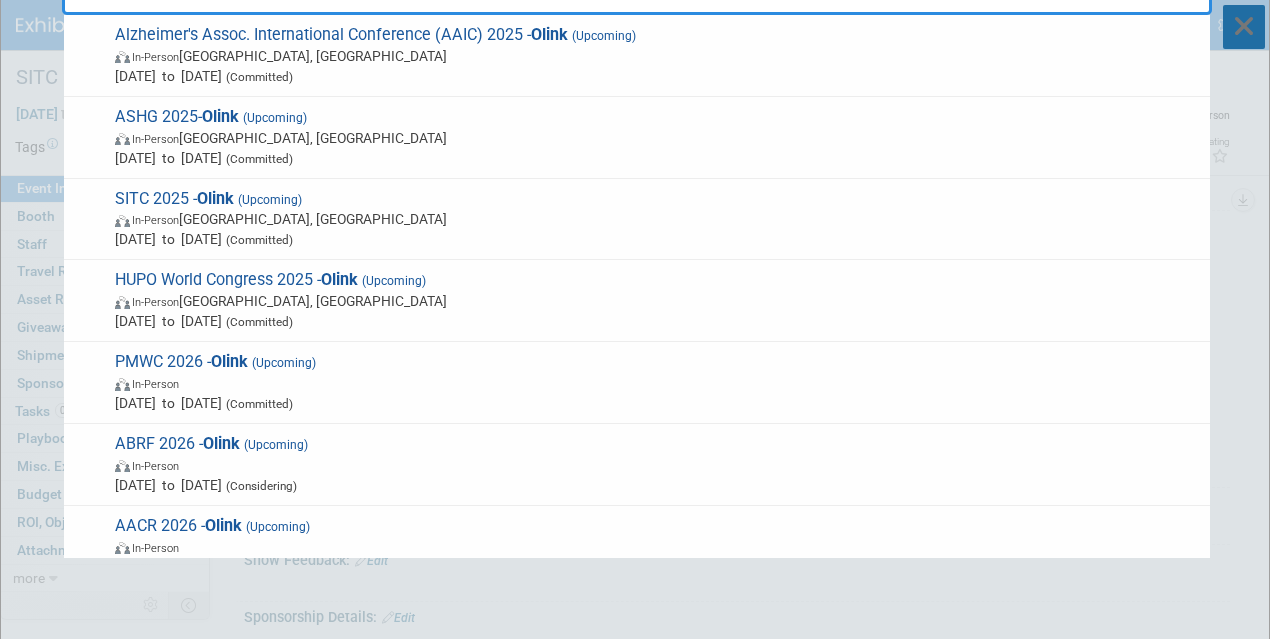type on "Olink" 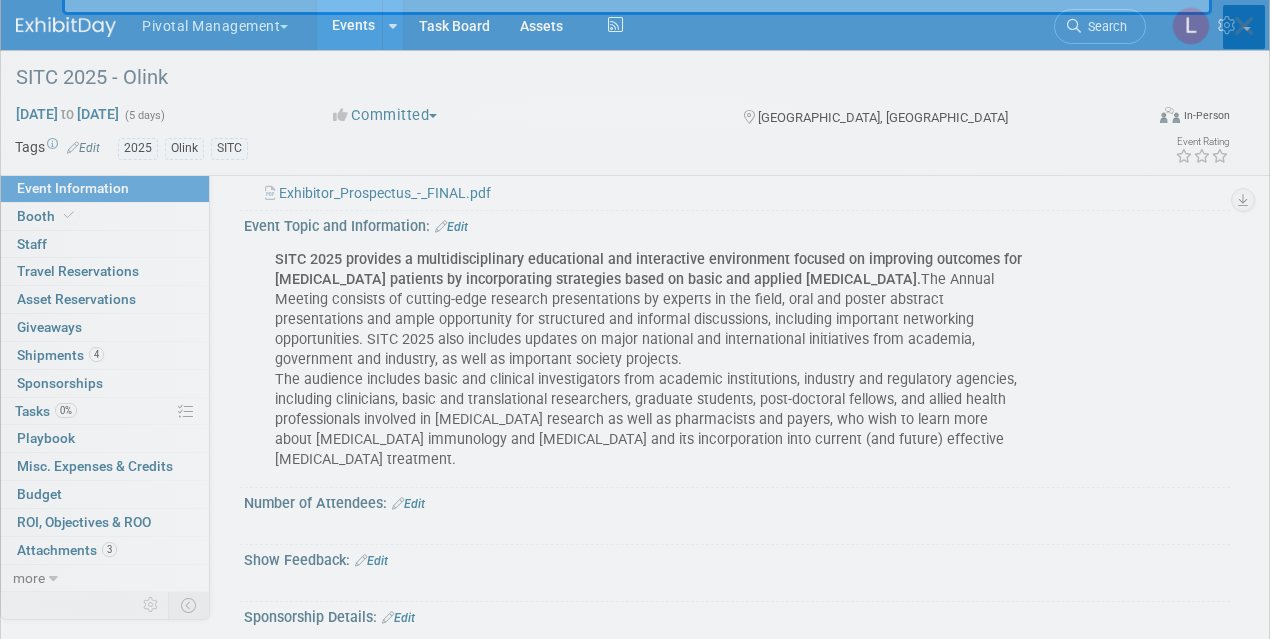 type 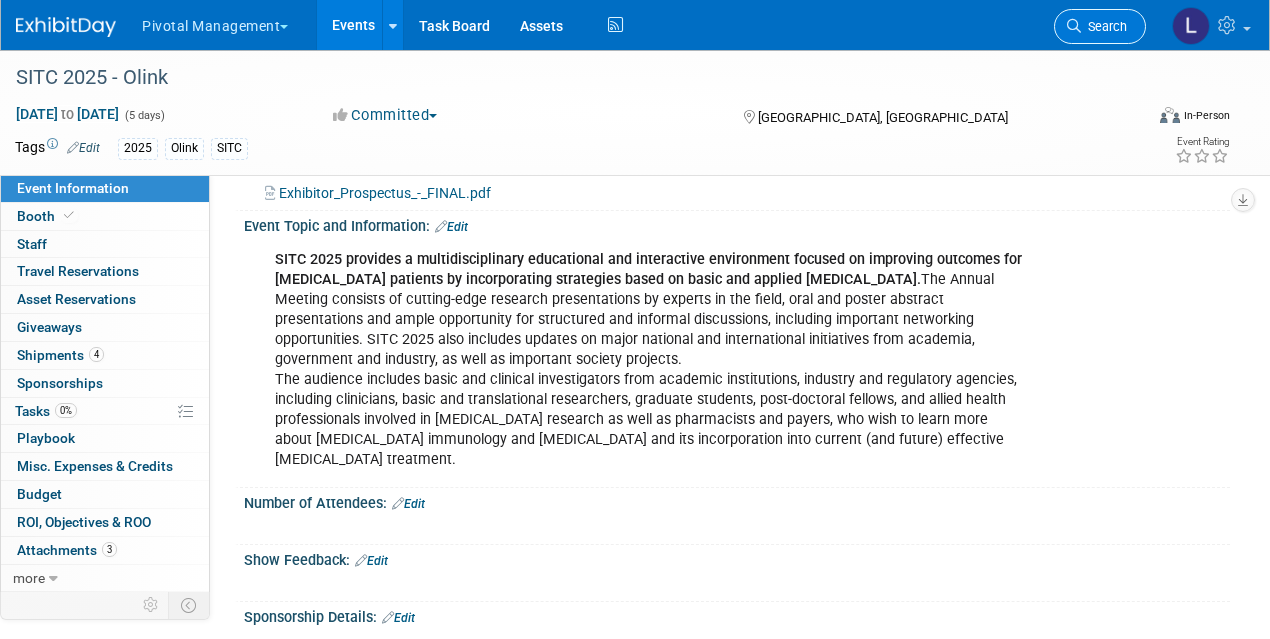 click on "Search" at bounding box center [1104, 26] 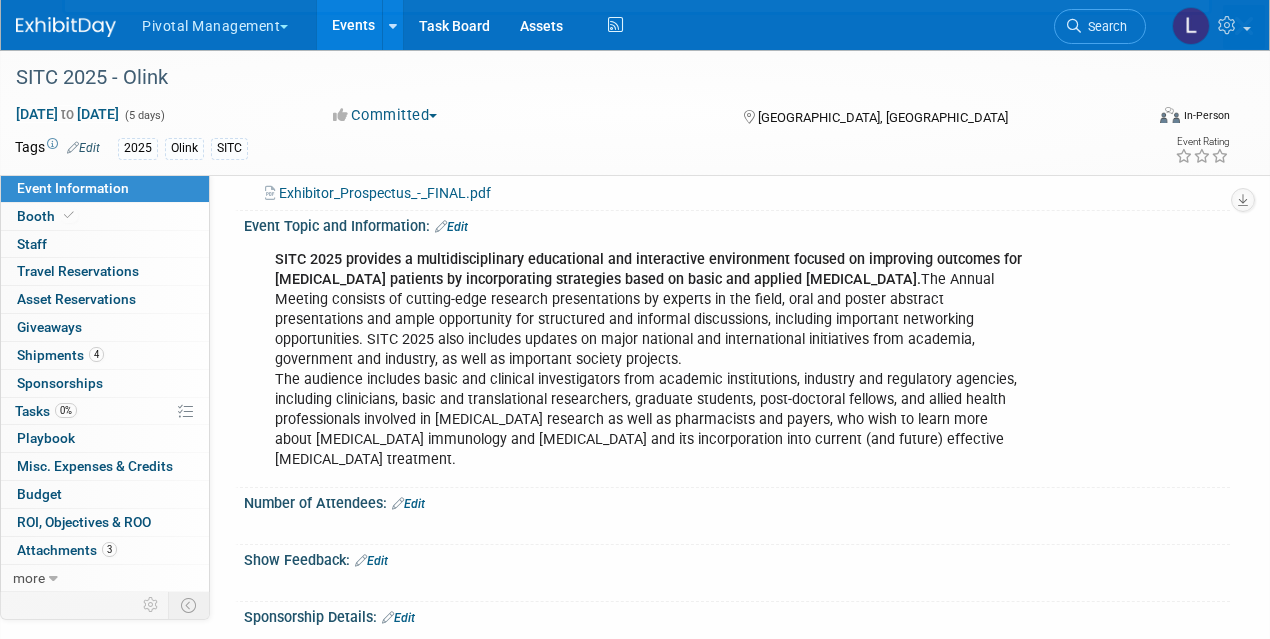 scroll, scrollTop: 0, scrollLeft: 0, axis: both 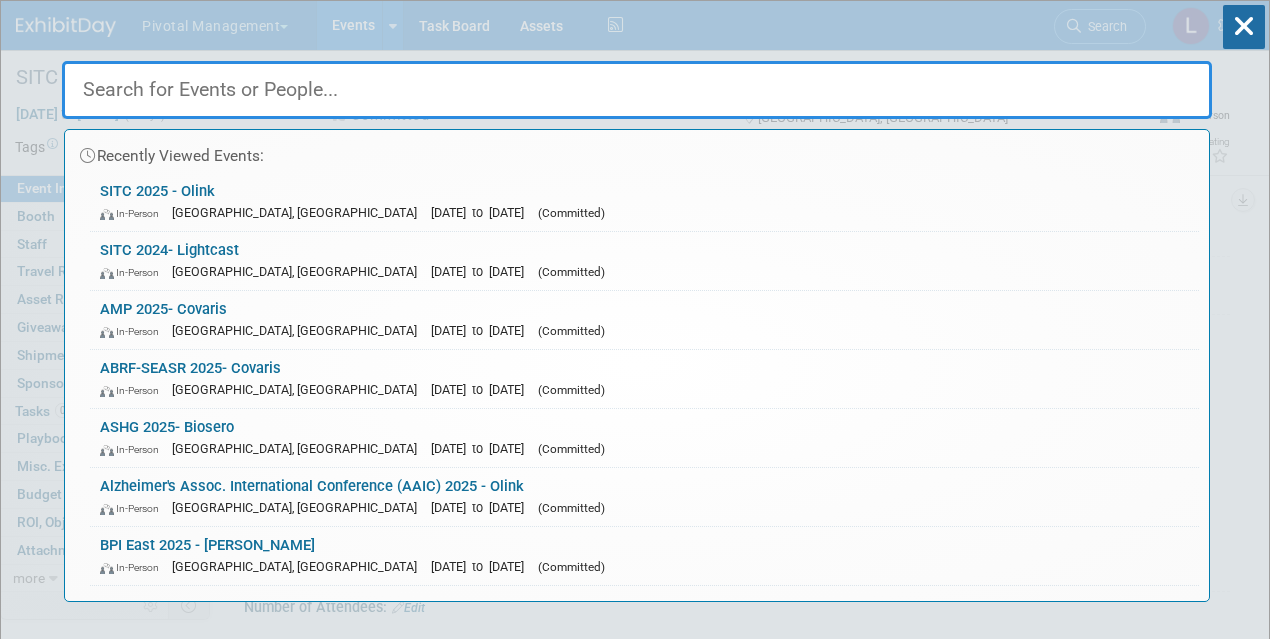 click at bounding box center (637, 90) 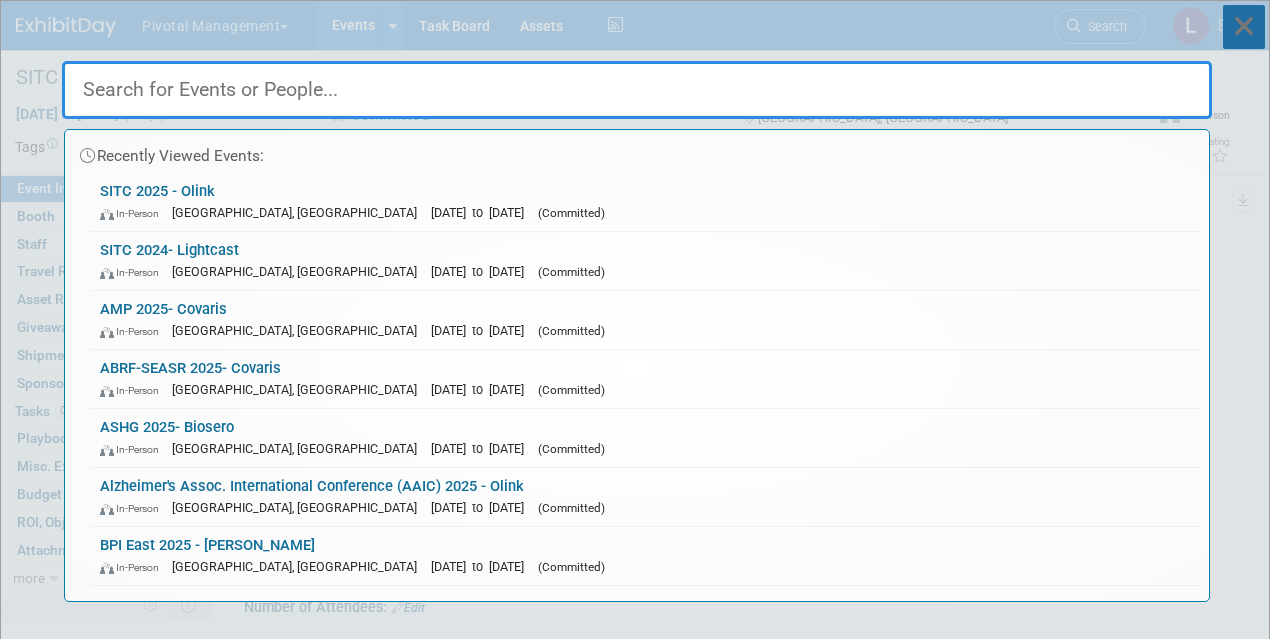 click at bounding box center (1244, 27) 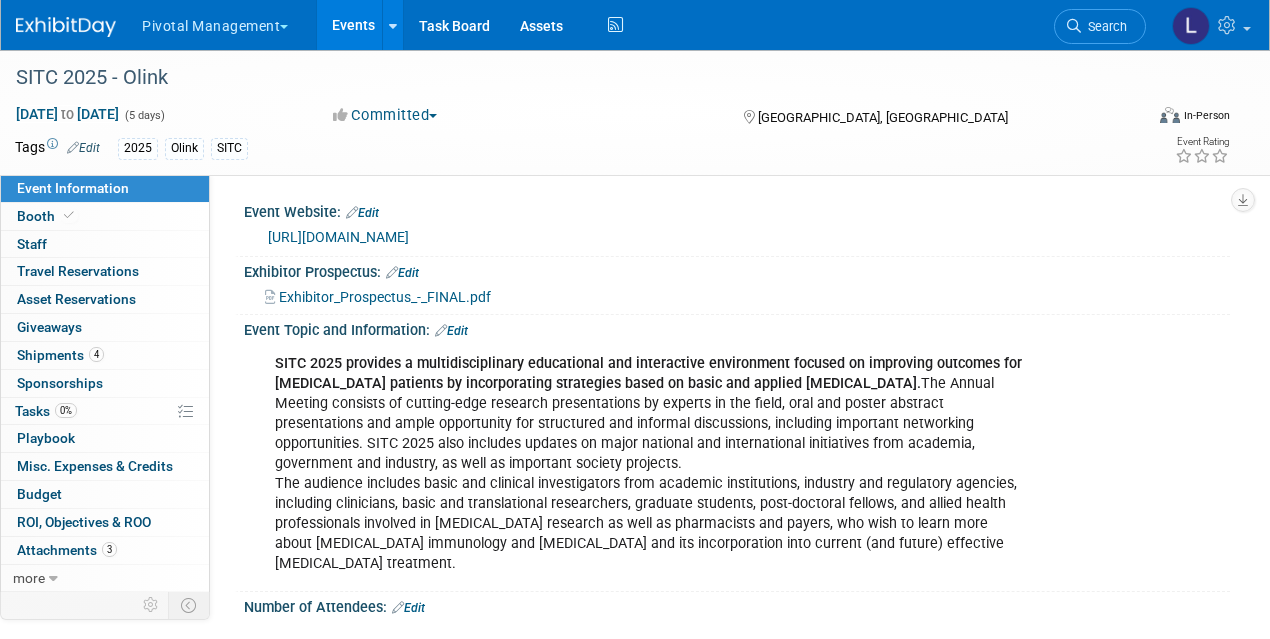 click on "Pivotal Management" at bounding box center [226, 22] 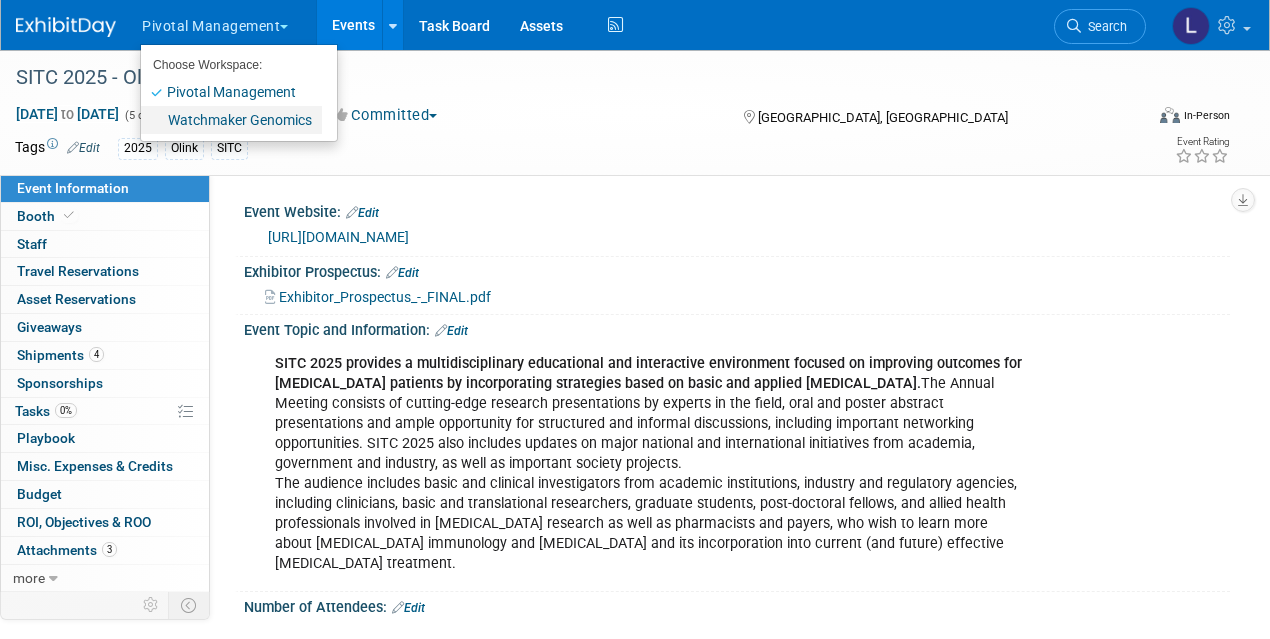 click on "Watchmaker Genomics" at bounding box center [231, 120] 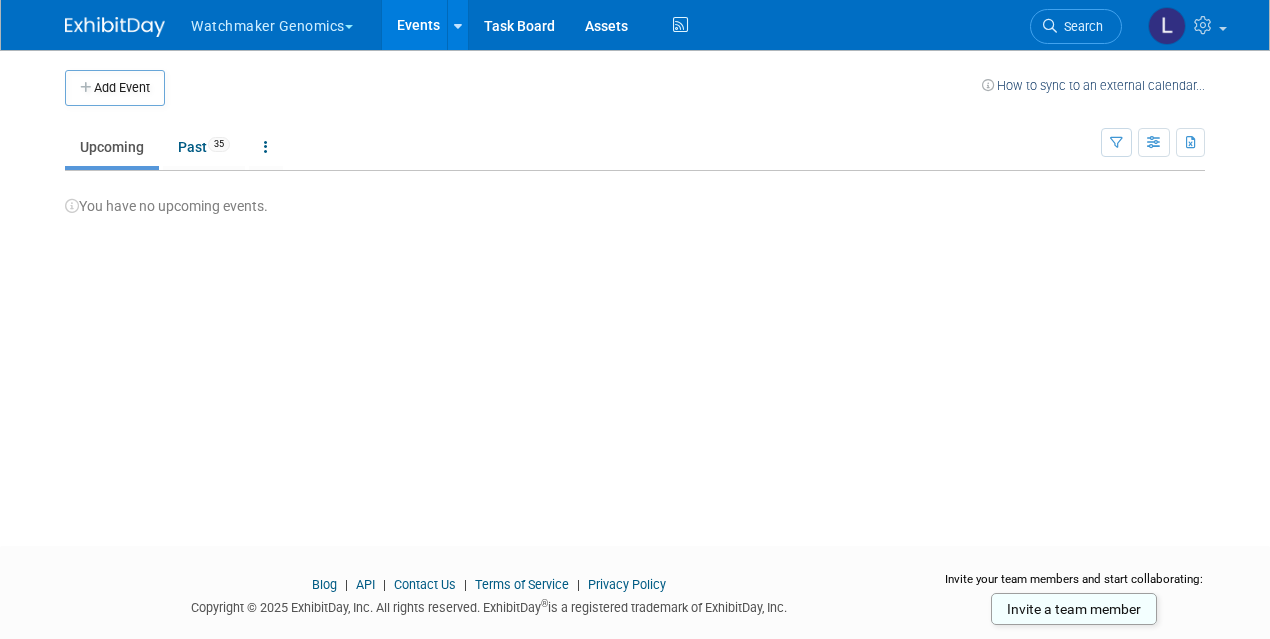 scroll, scrollTop: 0, scrollLeft: 0, axis: both 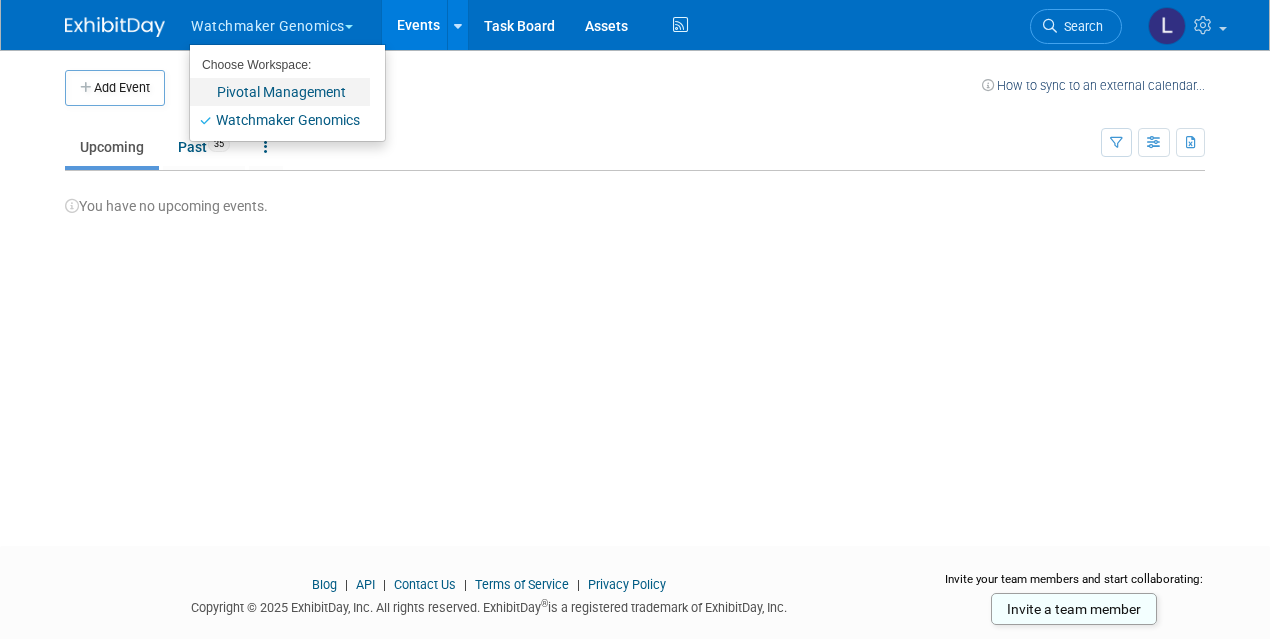 click on "Pivotal Management" at bounding box center [280, 92] 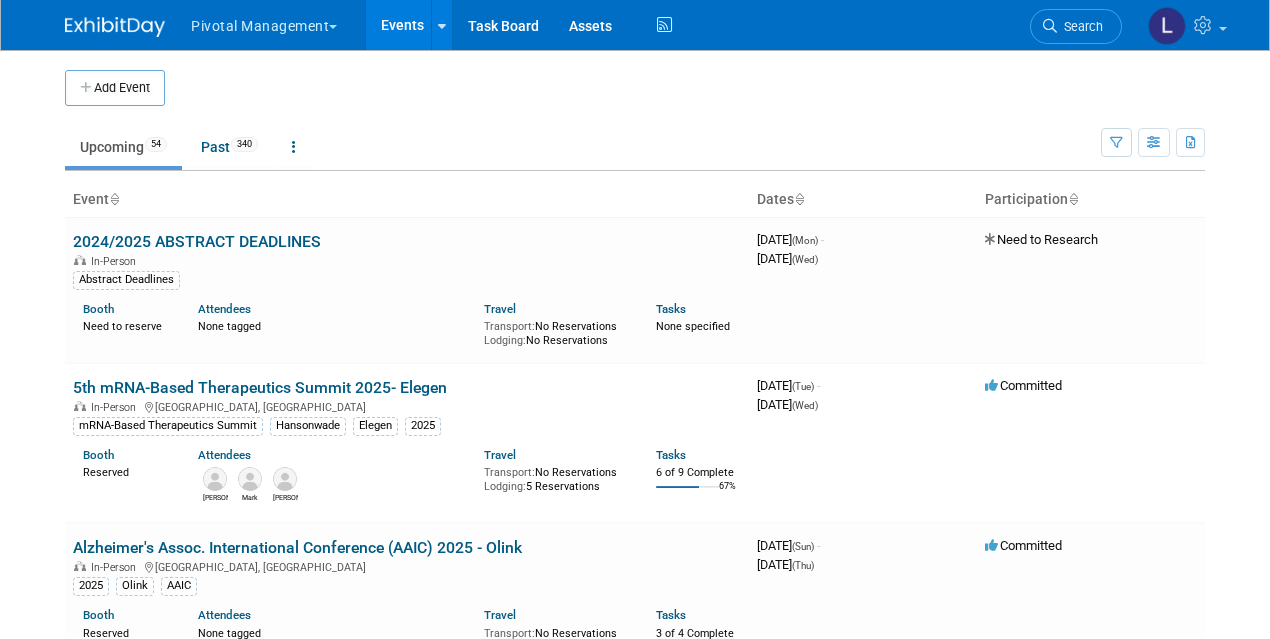 scroll, scrollTop: 0, scrollLeft: 0, axis: both 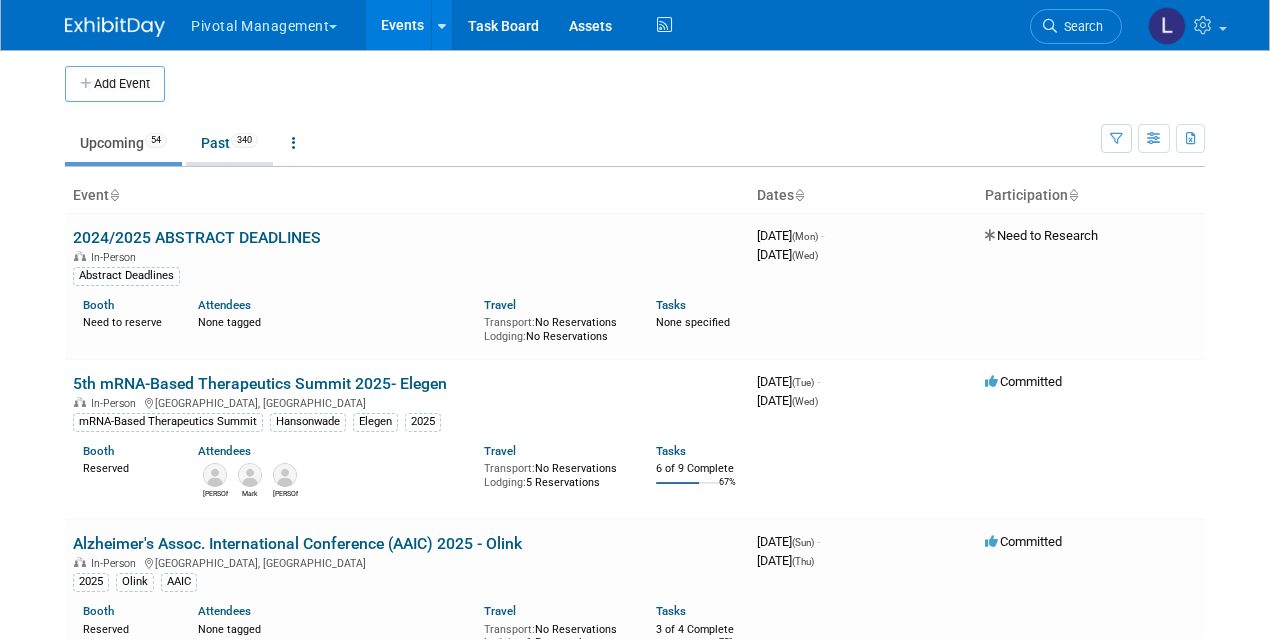 click on "Past
340" at bounding box center [229, 143] 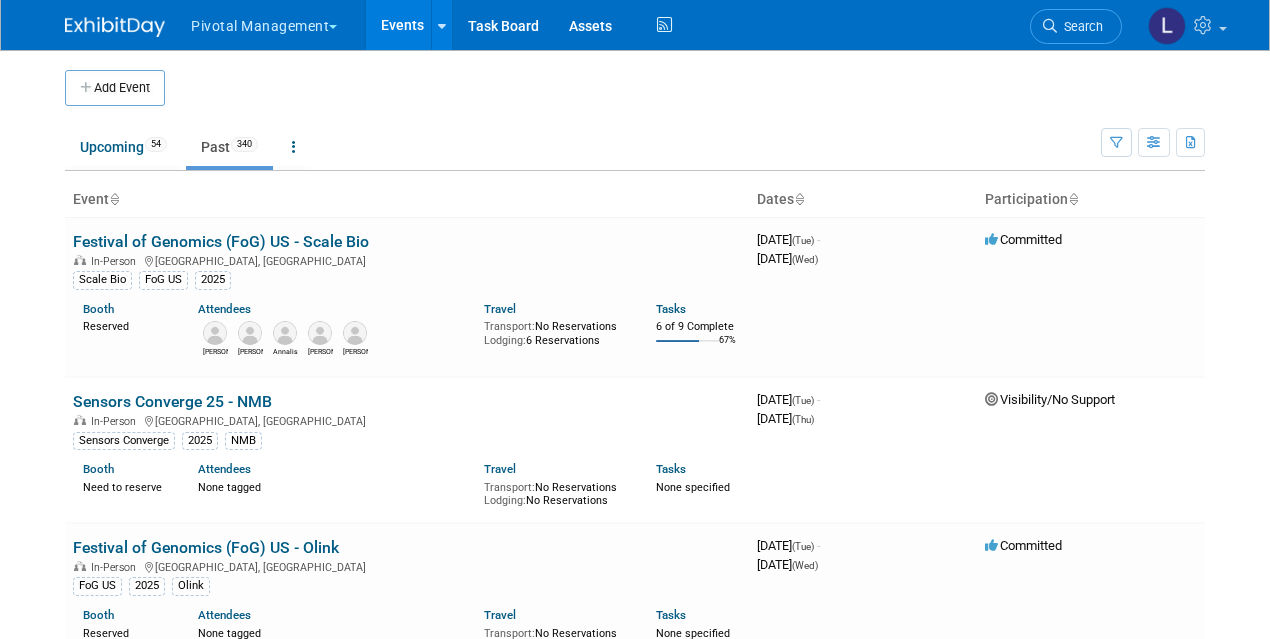 scroll, scrollTop: 0, scrollLeft: 0, axis: both 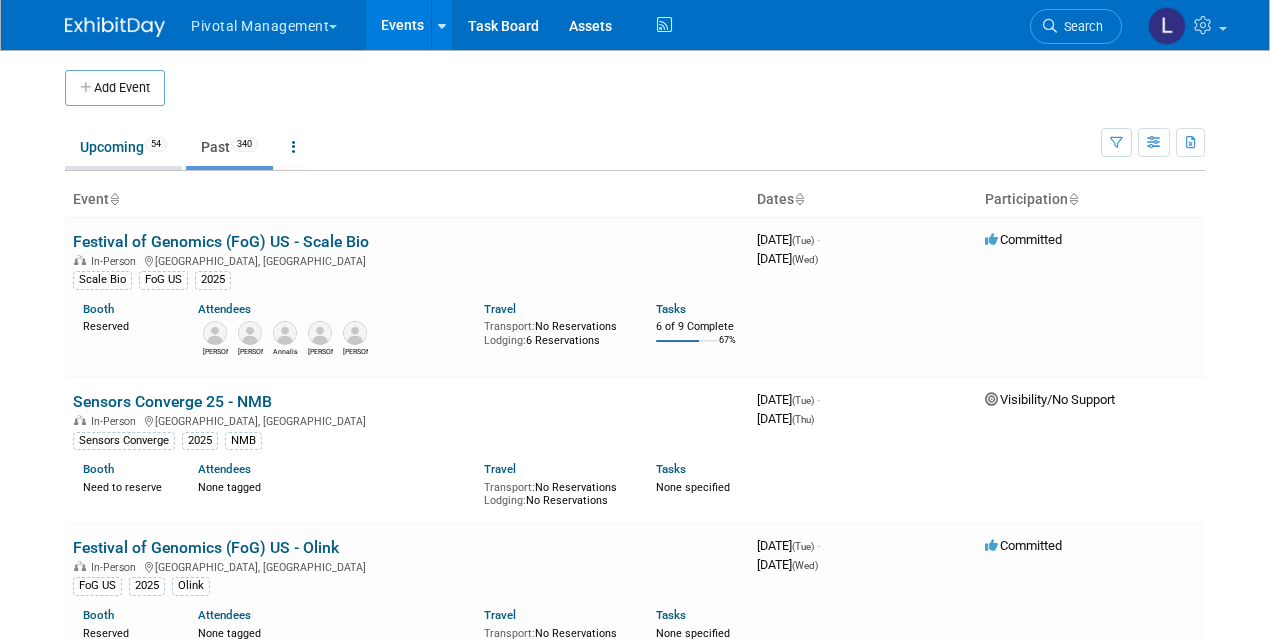 click on "Upcoming
54" at bounding box center [123, 147] 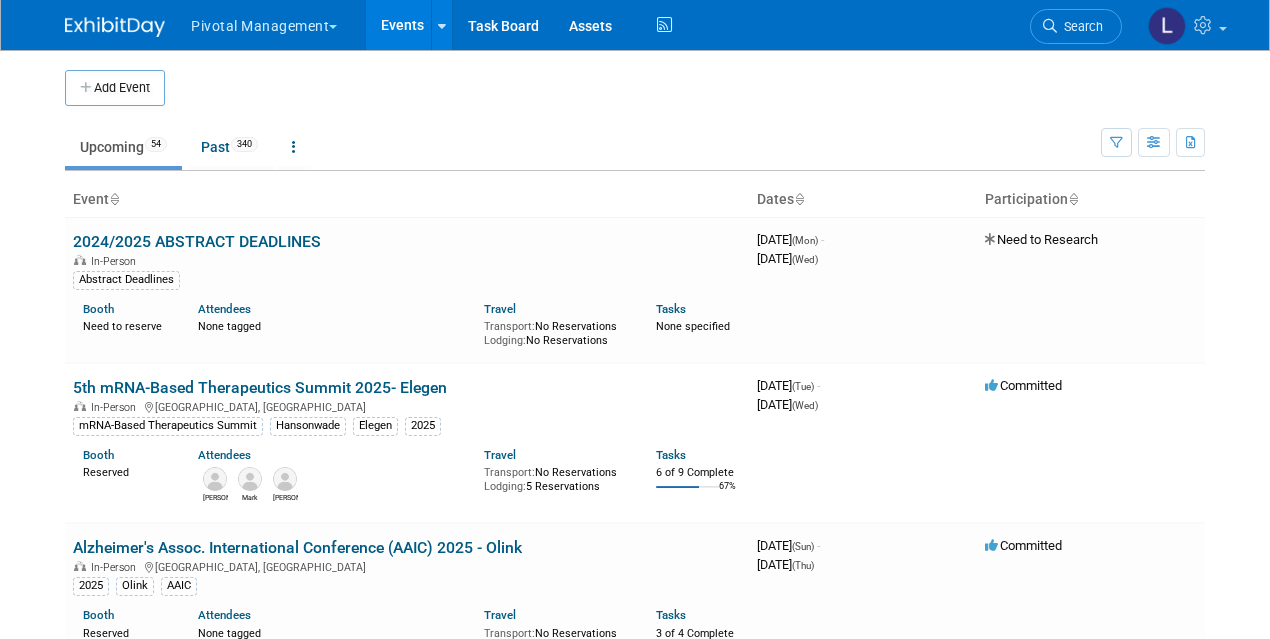 scroll, scrollTop: 0, scrollLeft: 0, axis: both 